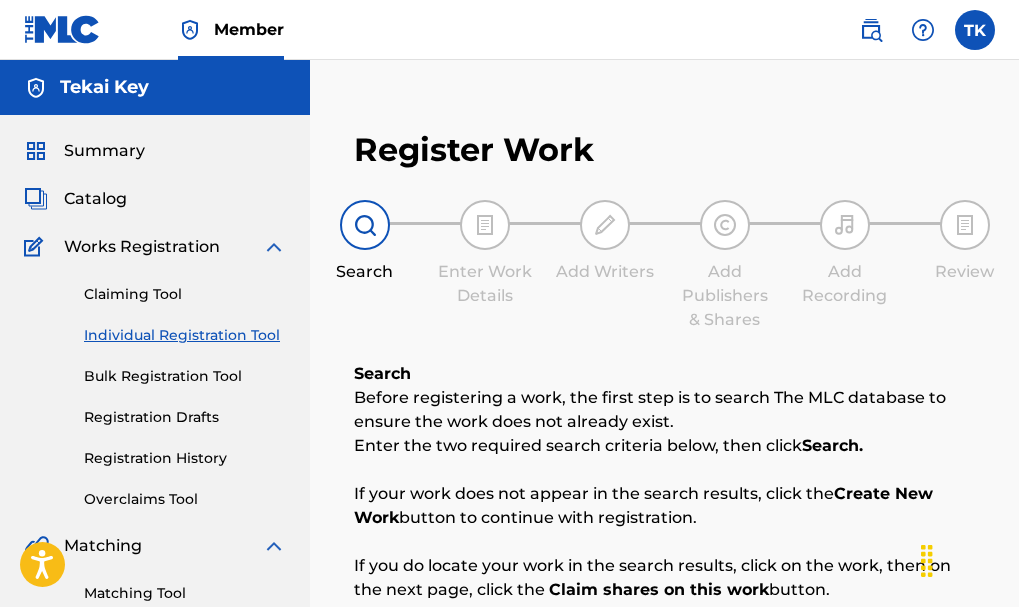 scroll, scrollTop: 325, scrollLeft: 0, axis: vertical 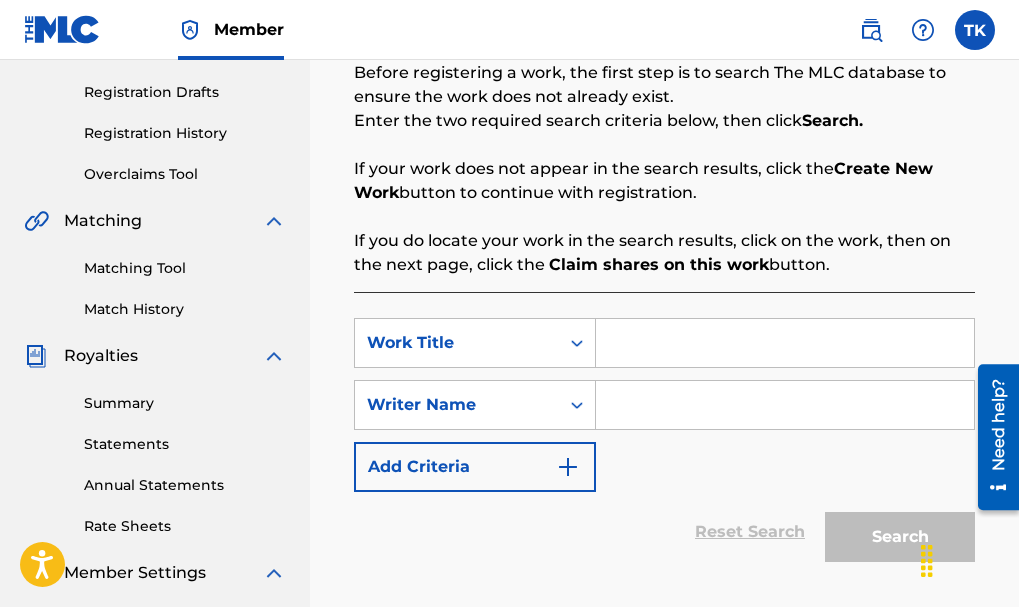 click at bounding box center [785, 405] 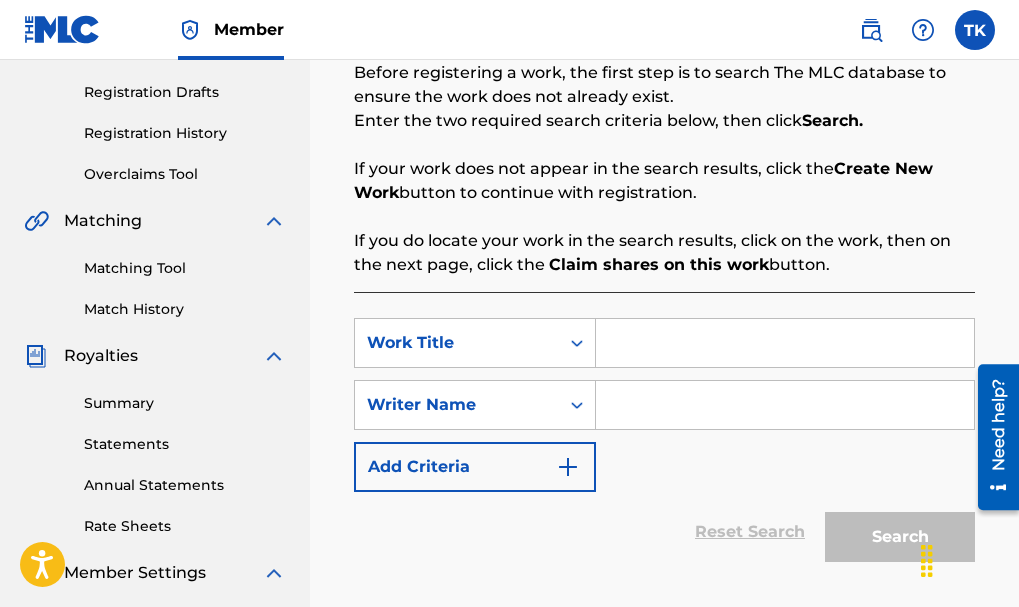 drag, startPoint x: 718, startPoint y: 388, endPoint x: 748, endPoint y: 381, distance: 30.805843 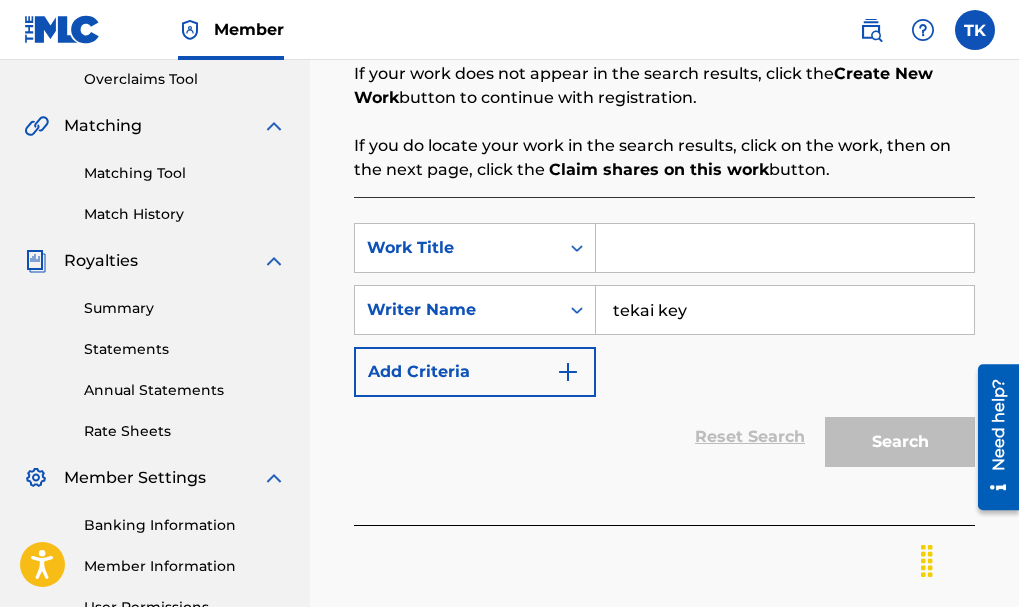 scroll, scrollTop: 421, scrollLeft: 0, axis: vertical 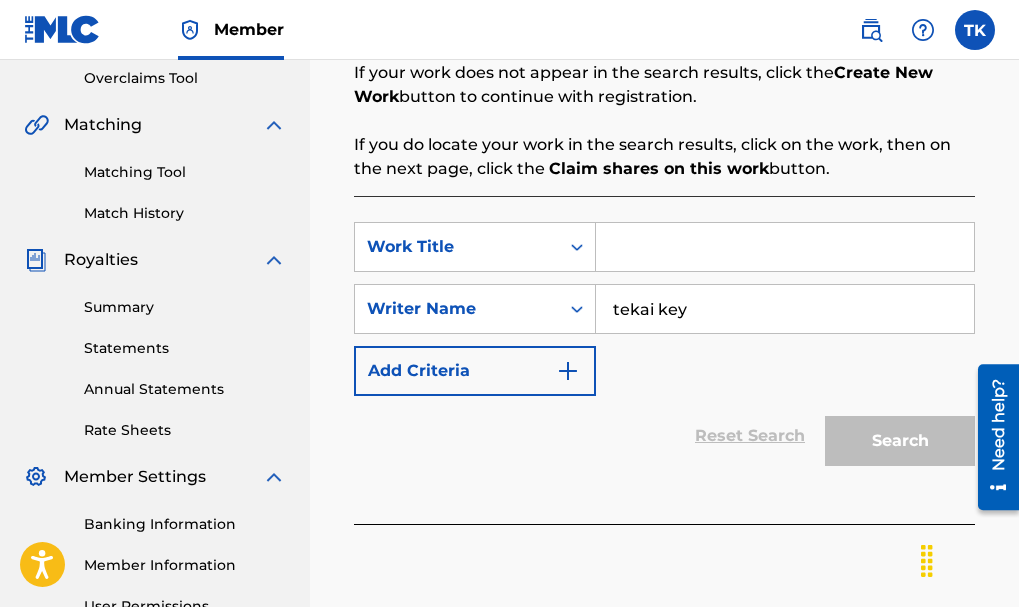 click on "Work Title SearchWithCriteriae6c7f8ad-53ac-439e-b359-a267ca2ce96c Writer Name tekai key Add Criteria" at bounding box center (664, 309) 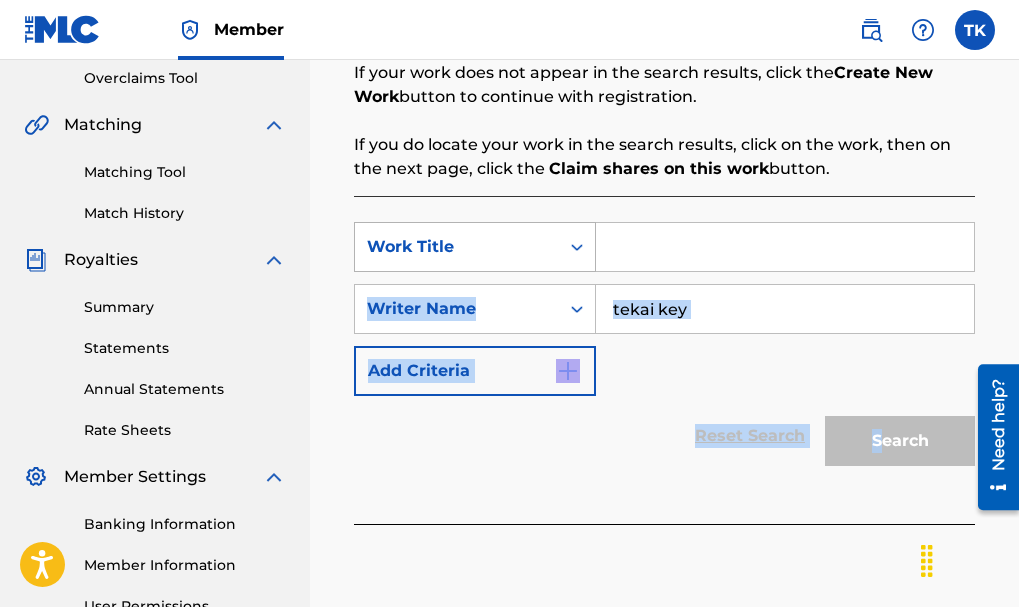 drag, startPoint x: 885, startPoint y: 444, endPoint x: 496, endPoint y: 236, distance: 441.1179 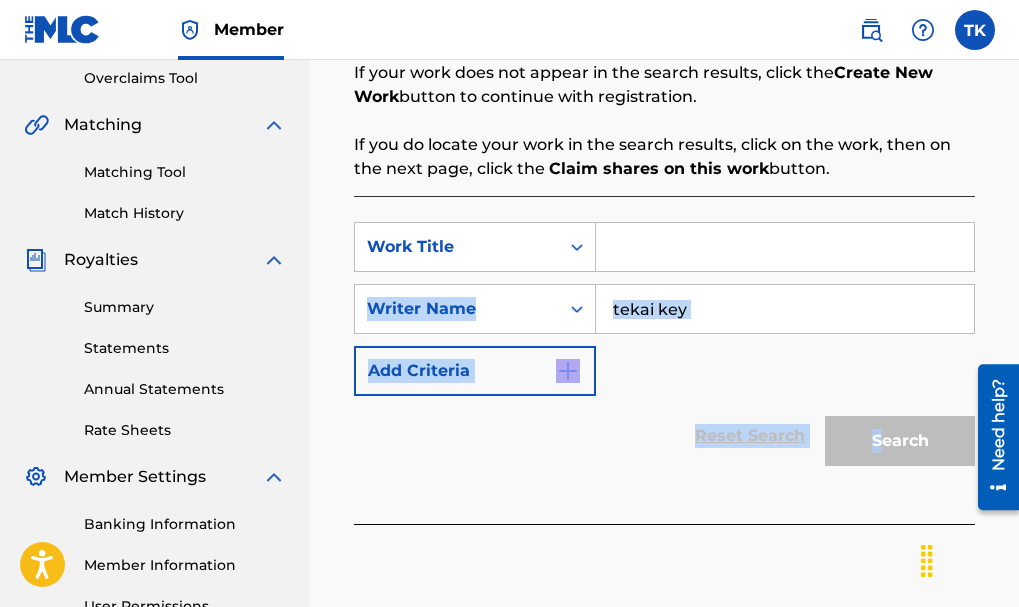 click on "Reset Search Search" at bounding box center [664, 436] 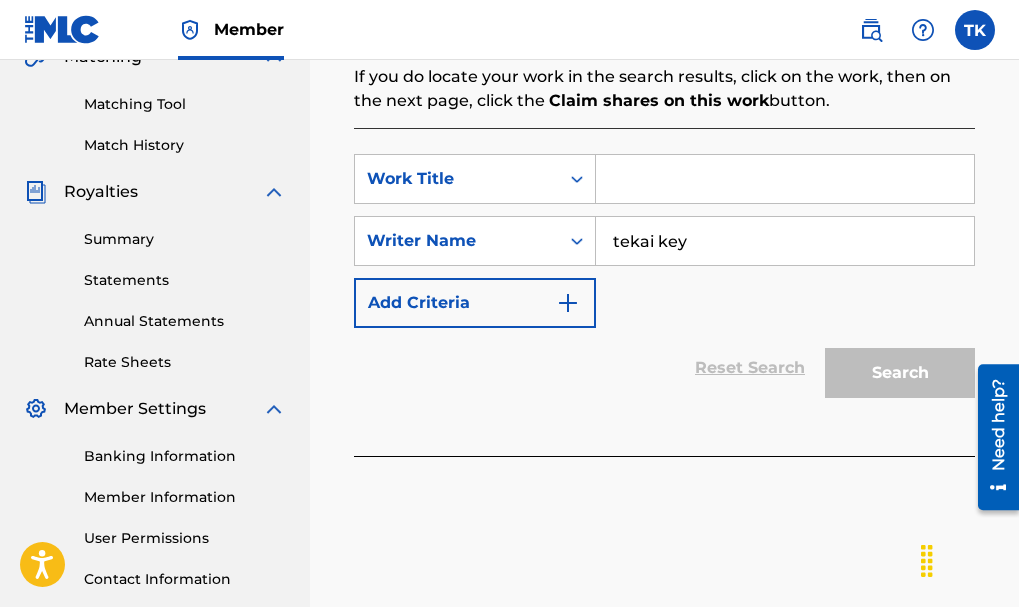 scroll, scrollTop: 486, scrollLeft: 0, axis: vertical 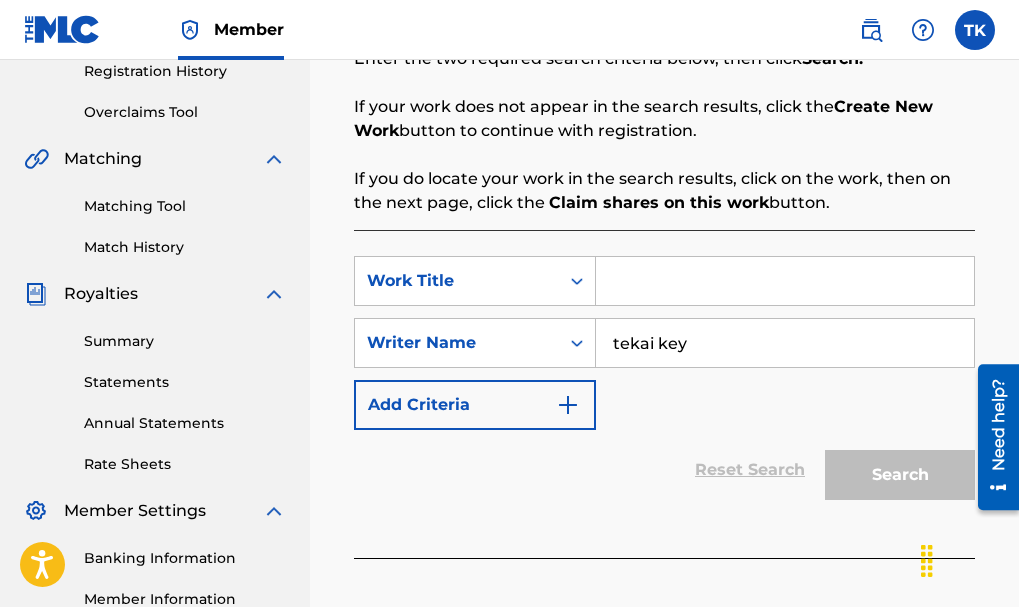 click on "Match History" at bounding box center [185, 247] 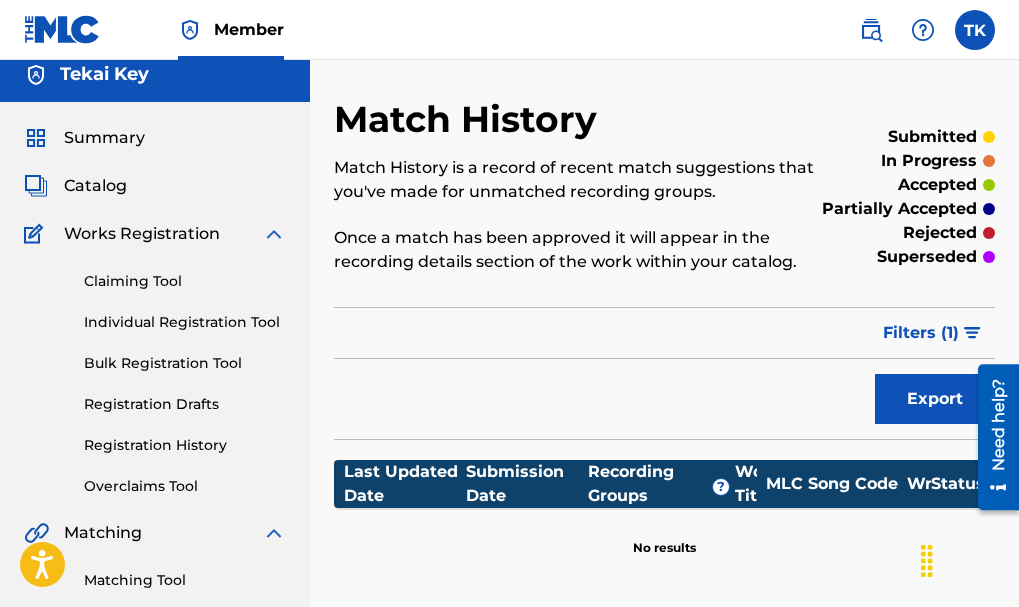 scroll, scrollTop: 9, scrollLeft: 0, axis: vertical 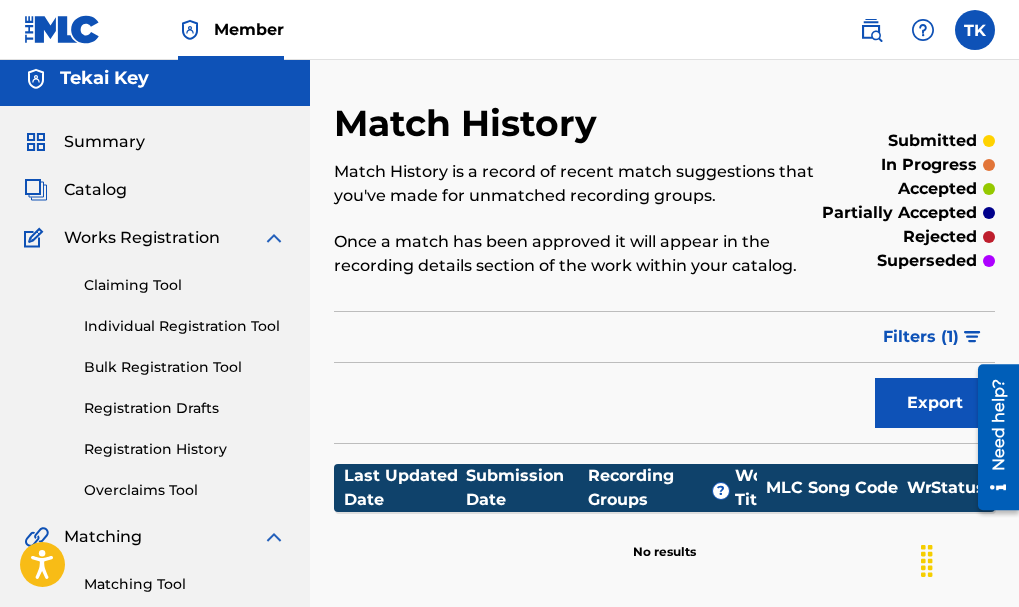 click on "Individual Registration Tool" at bounding box center [185, 326] 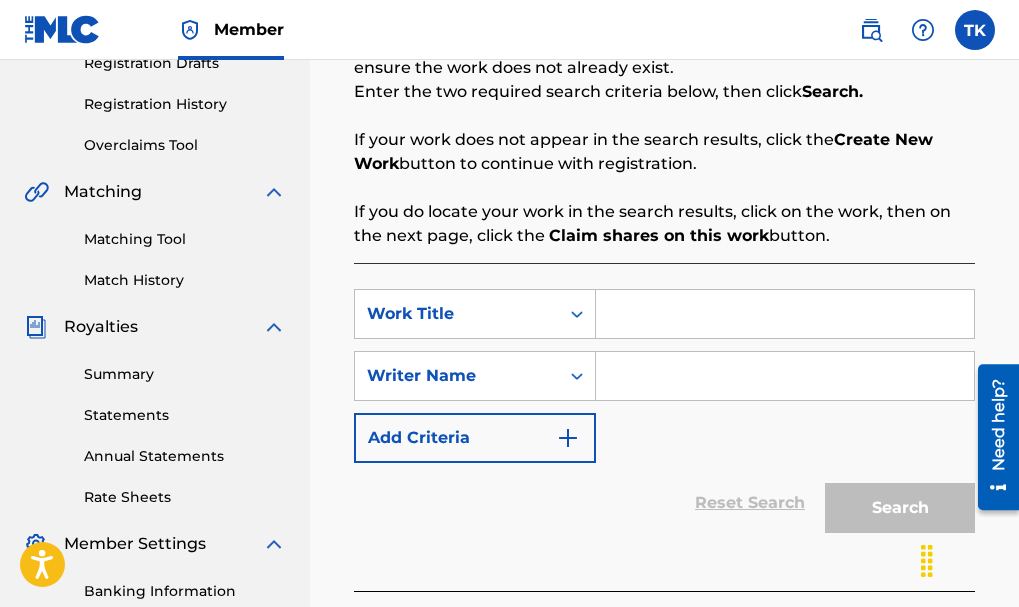 scroll, scrollTop: 355, scrollLeft: 0, axis: vertical 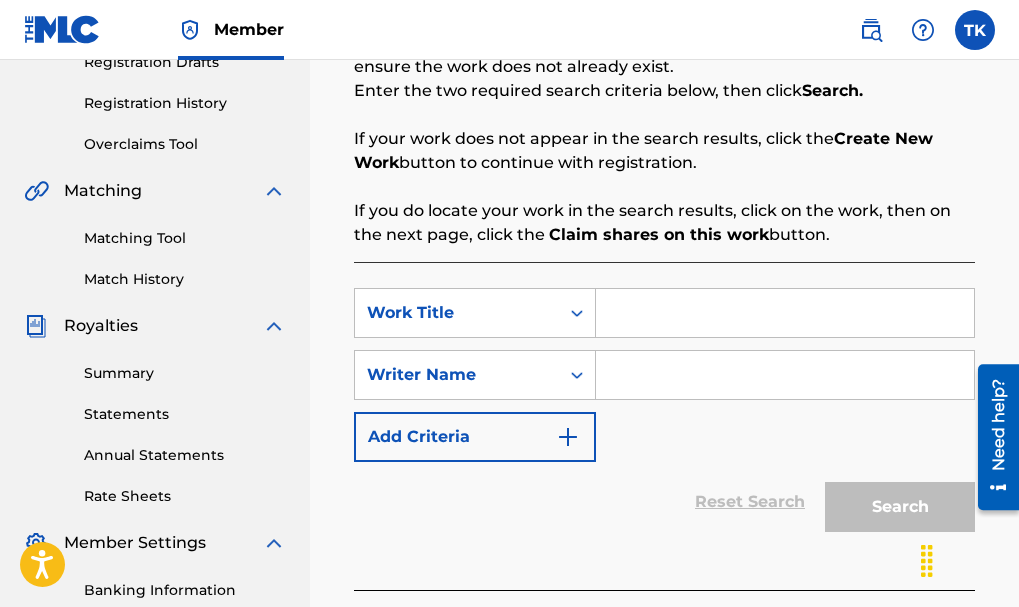 click at bounding box center (785, 375) 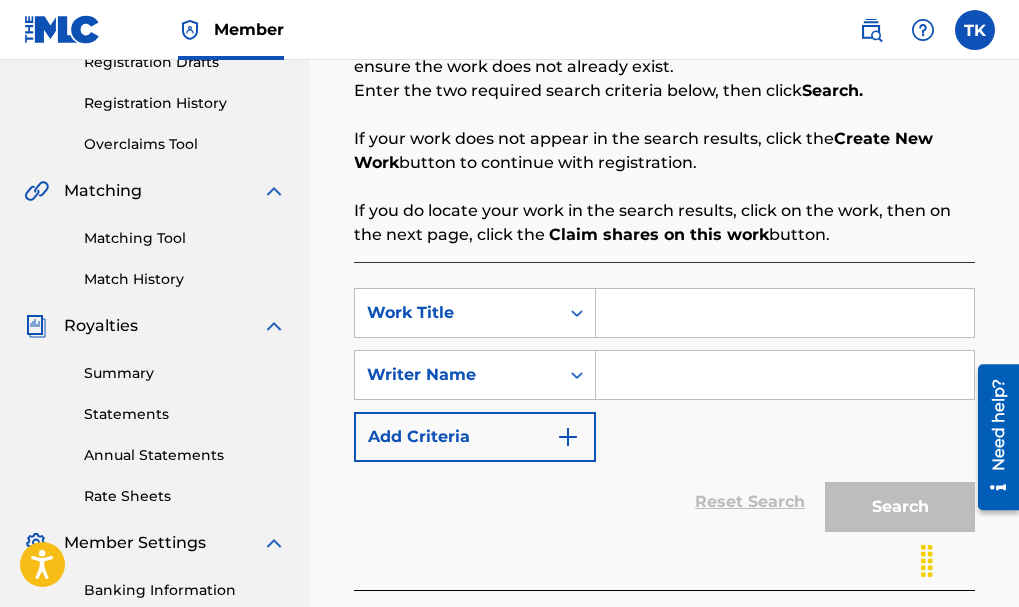 type on "tekai key" 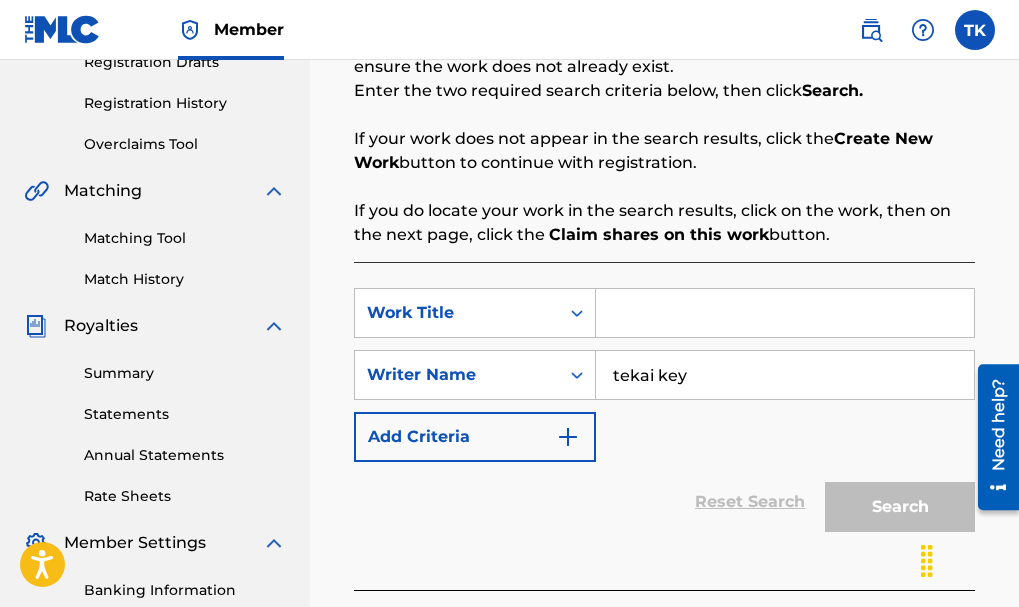 click on "Search" at bounding box center [895, 502] 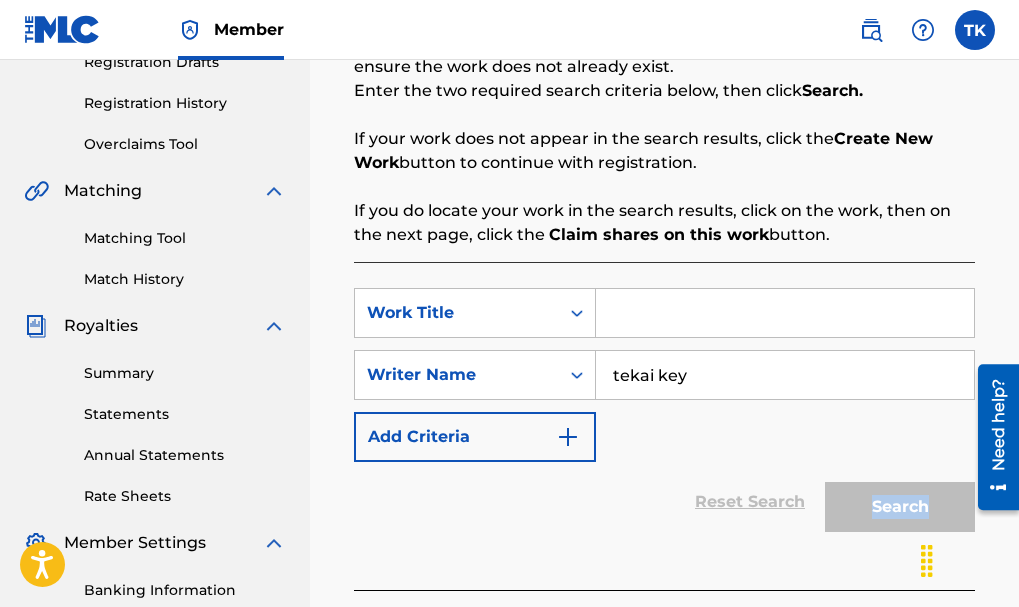 click on "Search" at bounding box center [895, 502] 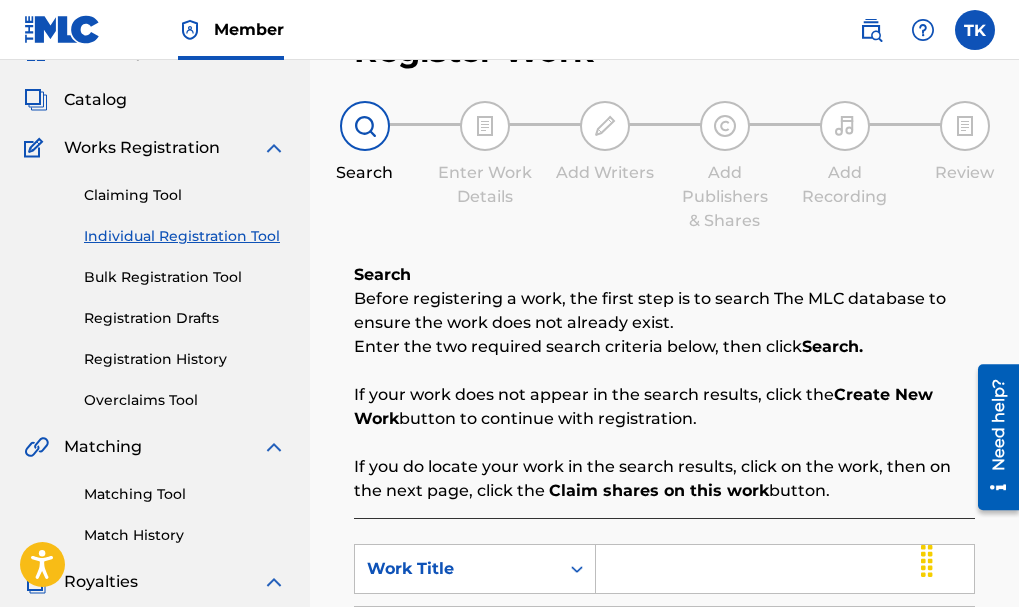 scroll, scrollTop: 98, scrollLeft: 0, axis: vertical 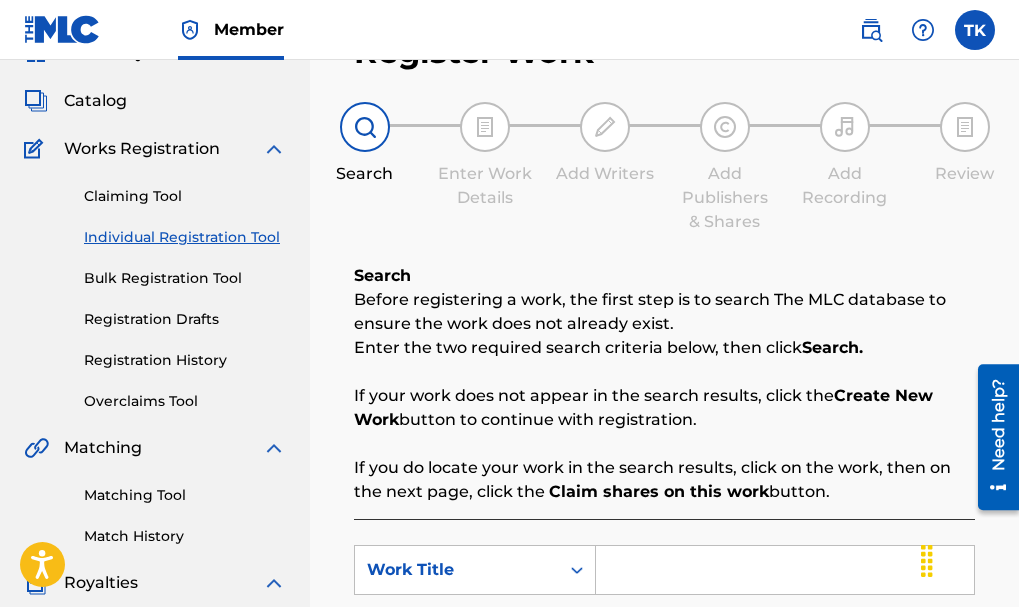 click on "Claiming Tool" at bounding box center (185, 196) 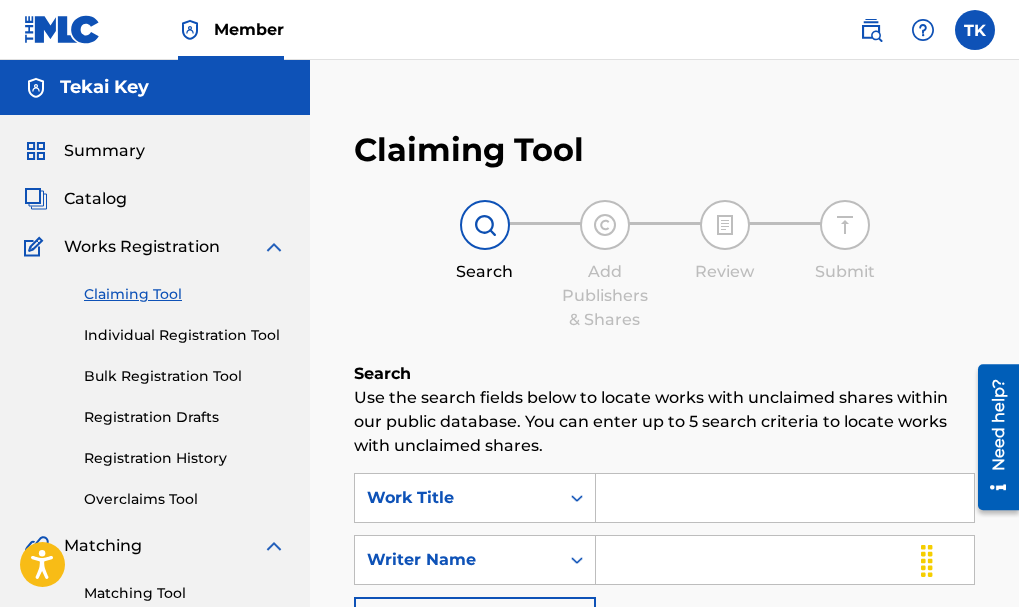scroll, scrollTop: 245, scrollLeft: 0, axis: vertical 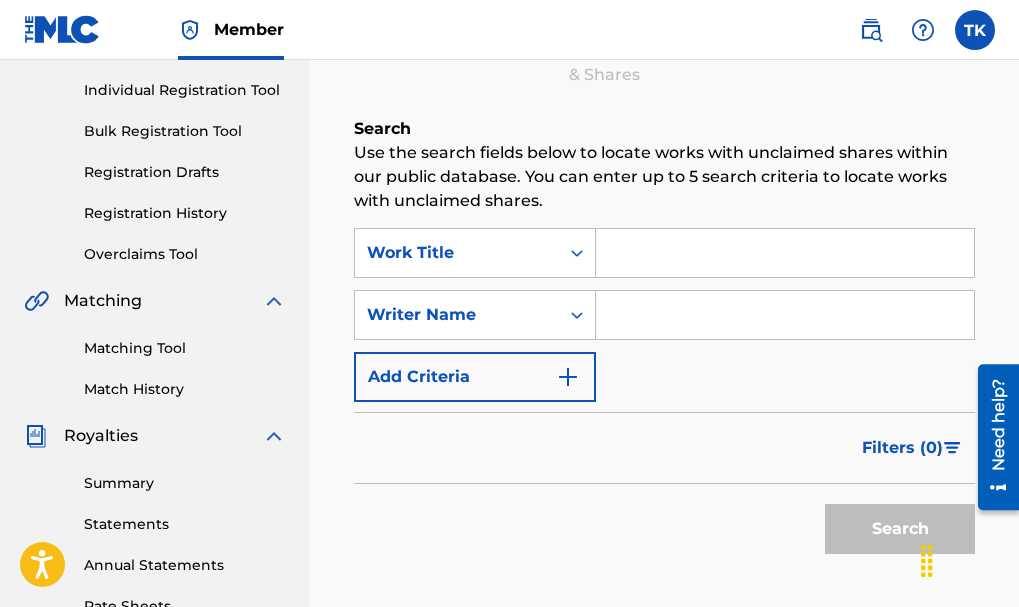 click at bounding box center [785, 315] 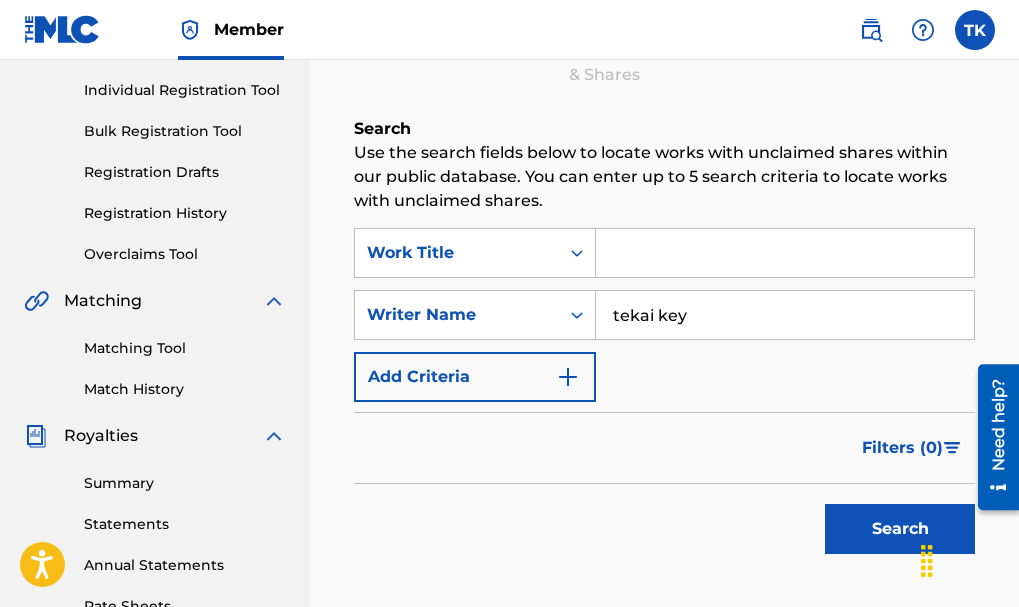 click on "Search" at bounding box center (900, 529) 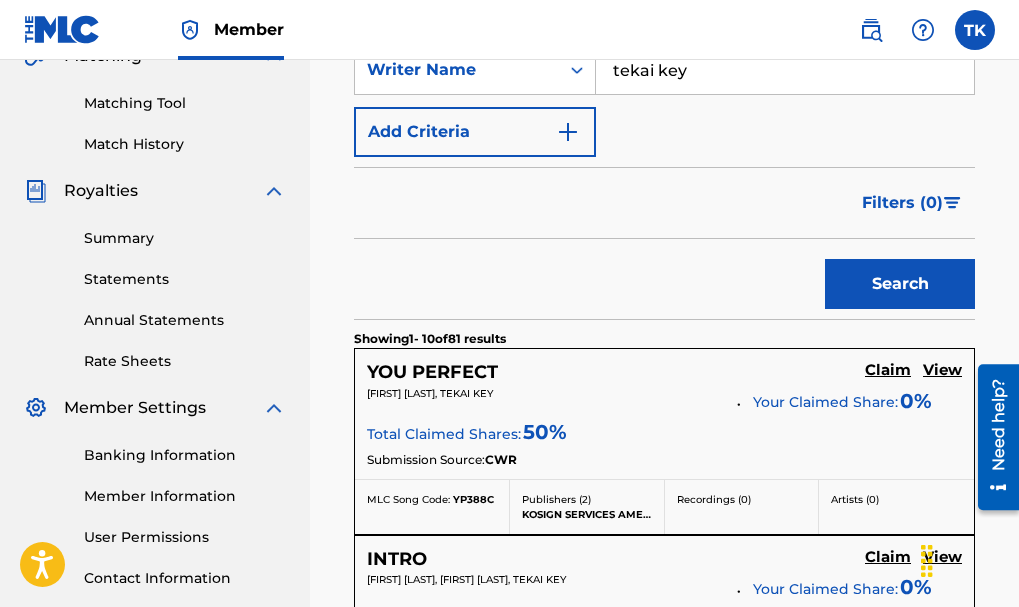 scroll, scrollTop: 491, scrollLeft: 0, axis: vertical 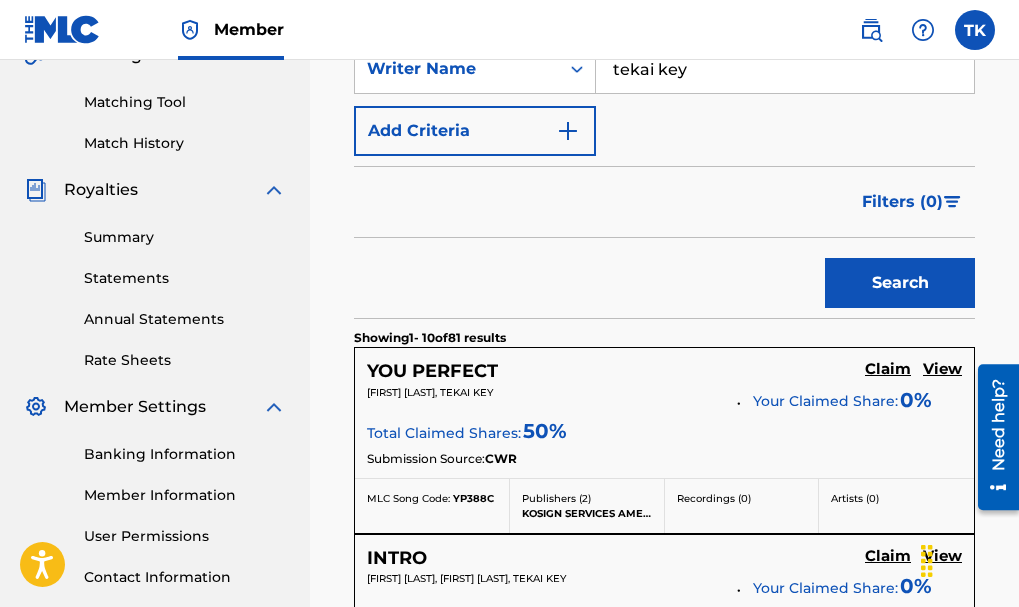 click on "Claim" at bounding box center [888, 369] 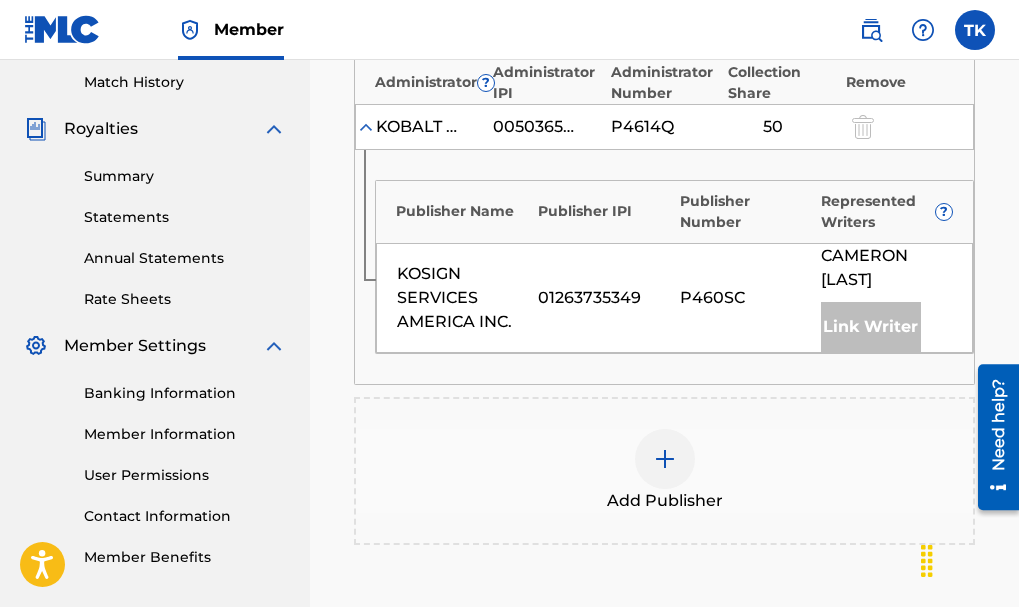 scroll, scrollTop: 553, scrollLeft: 0, axis: vertical 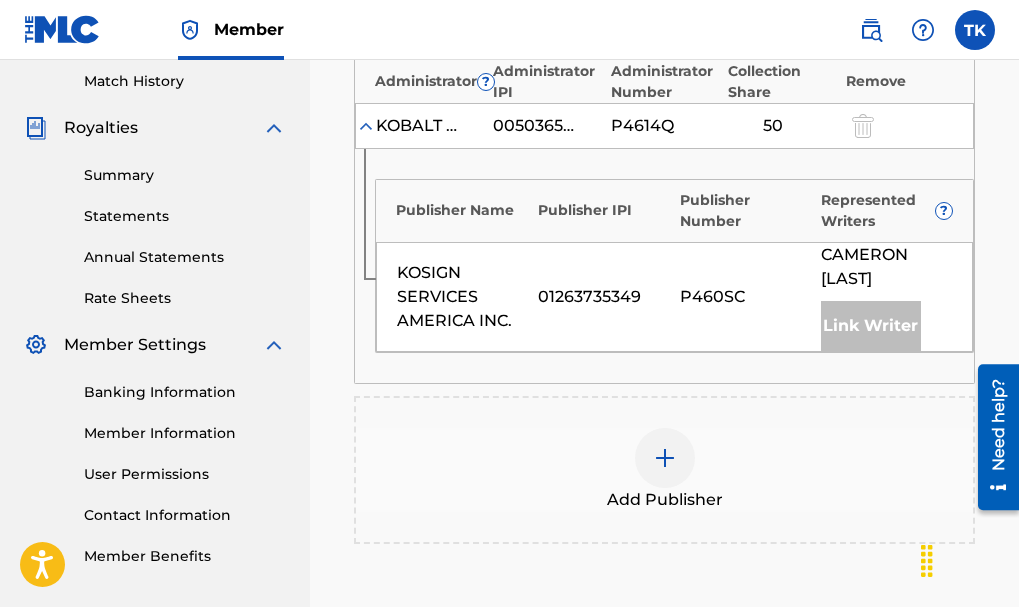 click at bounding box center (665, 458) 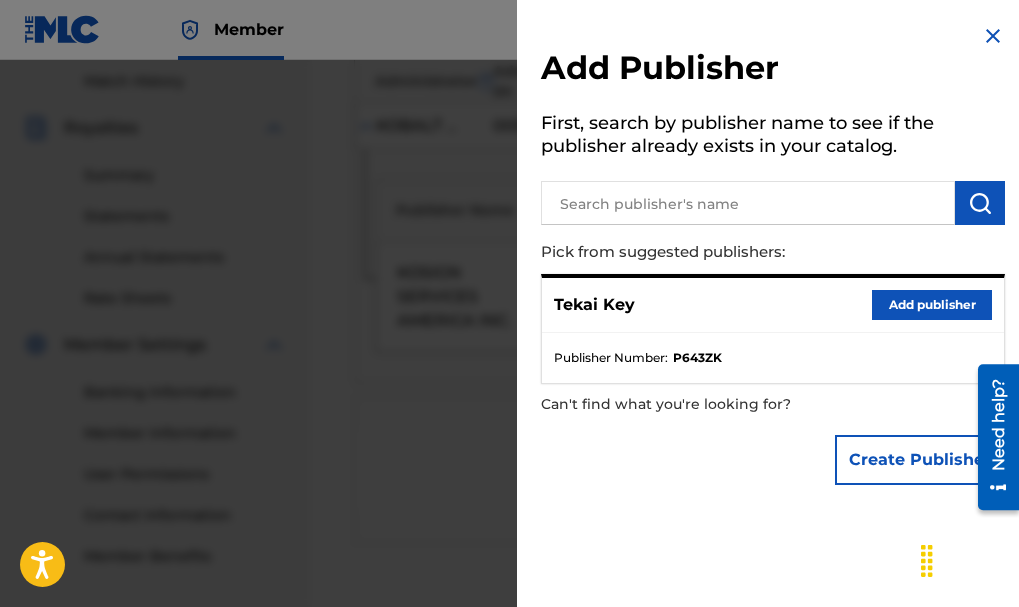 click at bounding box center [748, 203] 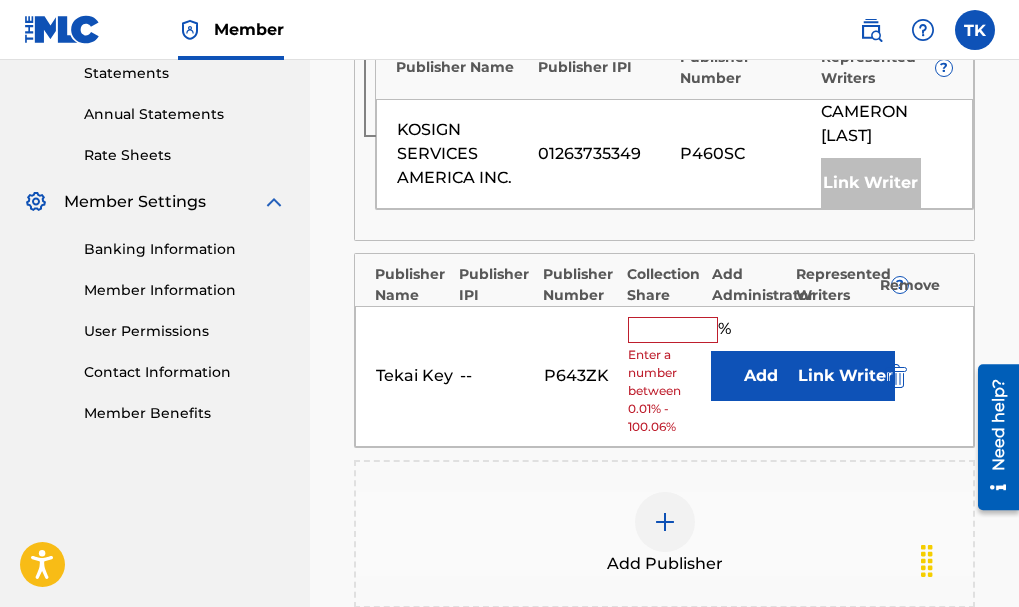 scroll, scrollTop: 702, scrollLeft: 0, axis: vertical 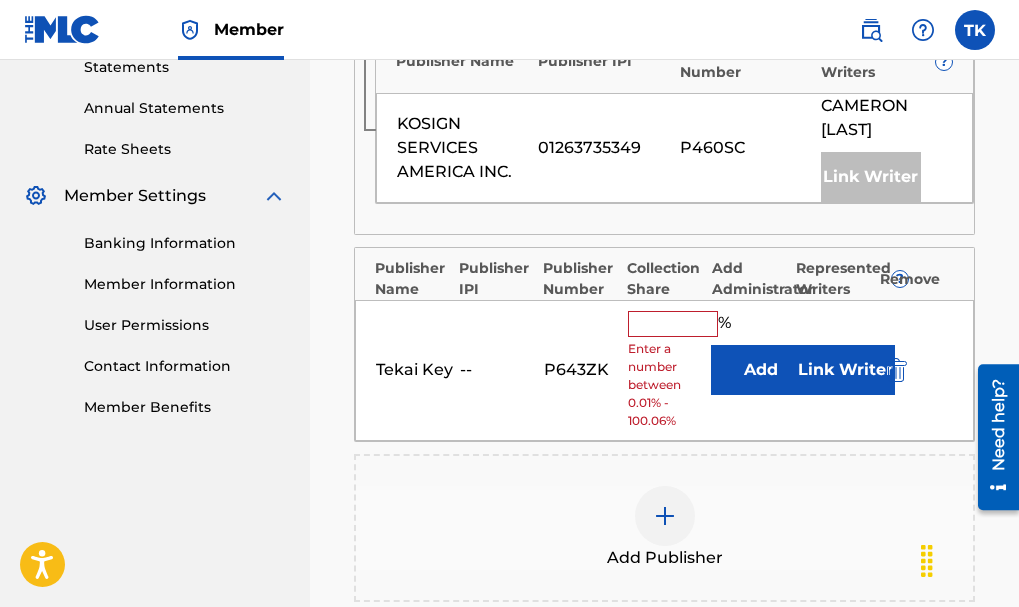 click at bounding box center (673, 324) 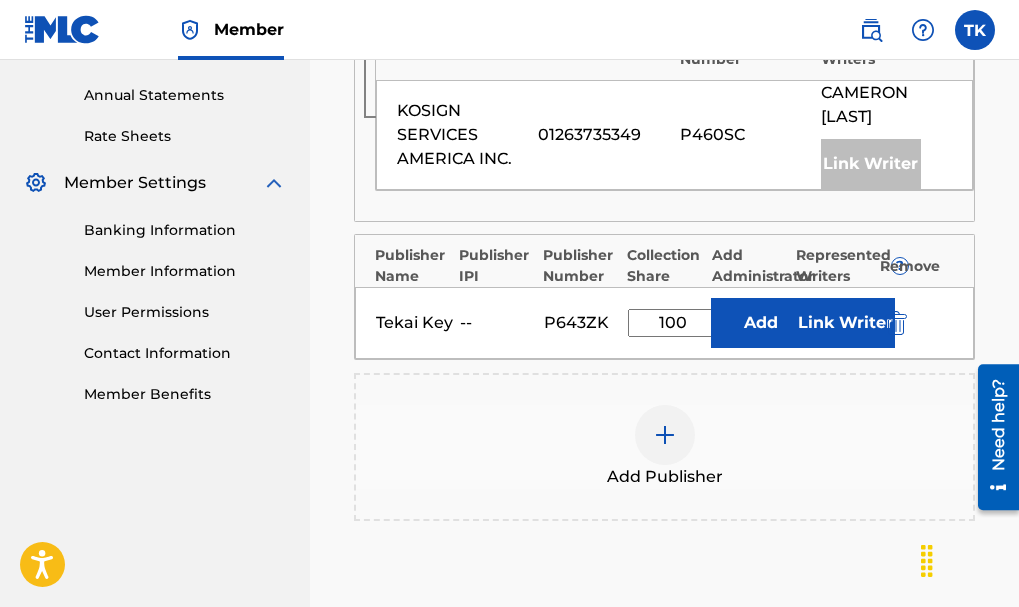 scroll, scrollTop: 718, scrollLeft: 0, axis: vertical 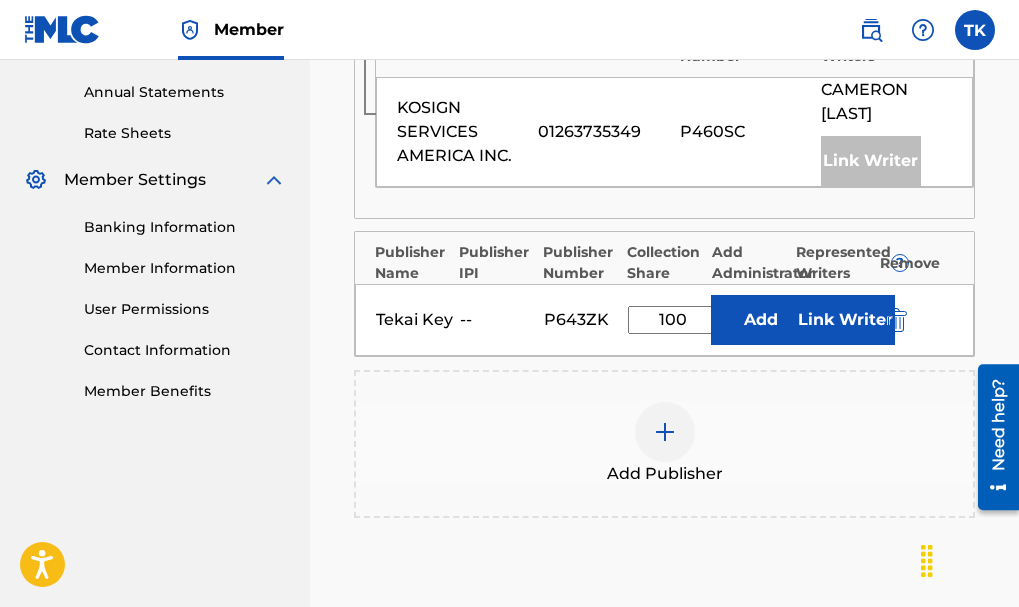 click on "Link Writer" at bounding box center [845, 320] 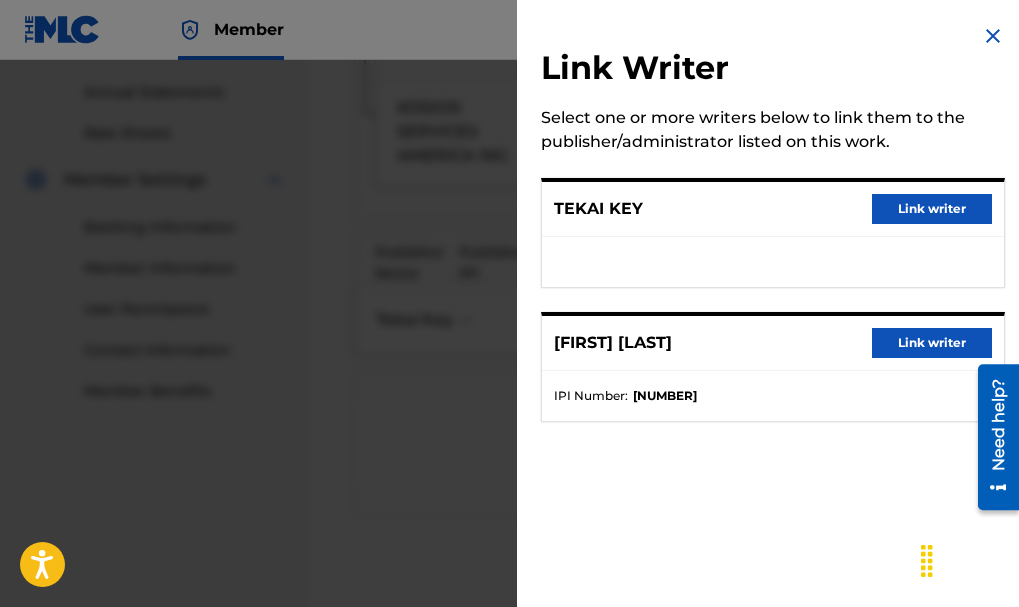 click on "TEKAI KEY Link writer" at bounding box center (773, 209) 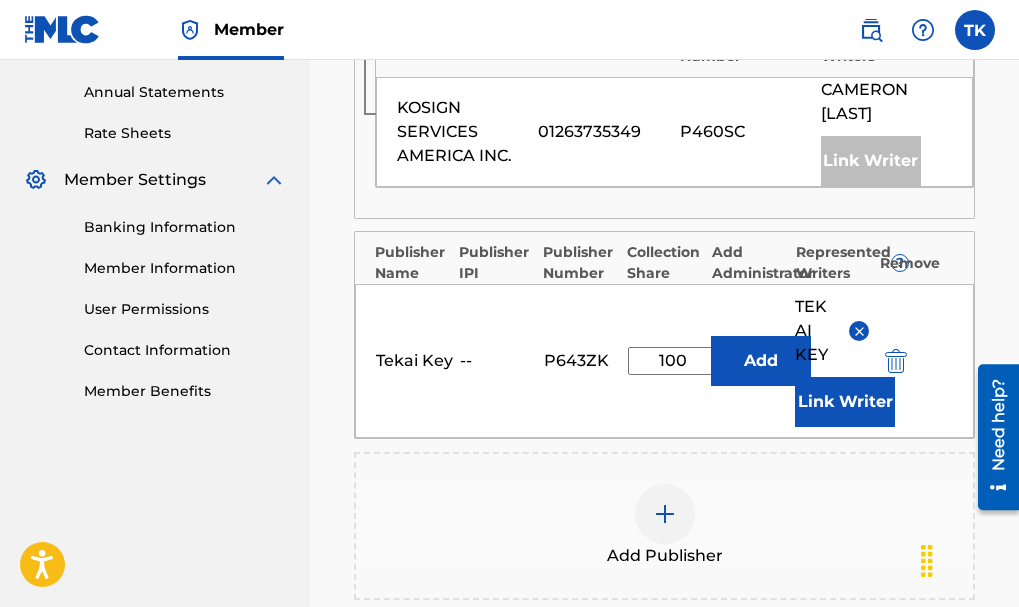 click on "100" at bounding box center [673, 361] 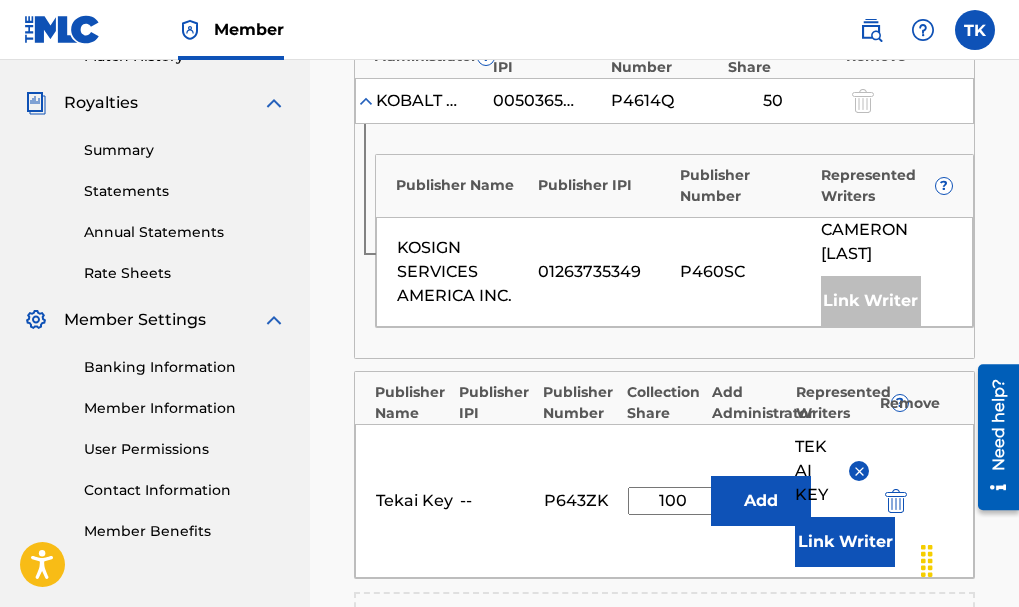 scroll, scrollTop: 579, scrollLeft: 0, axis: vertical 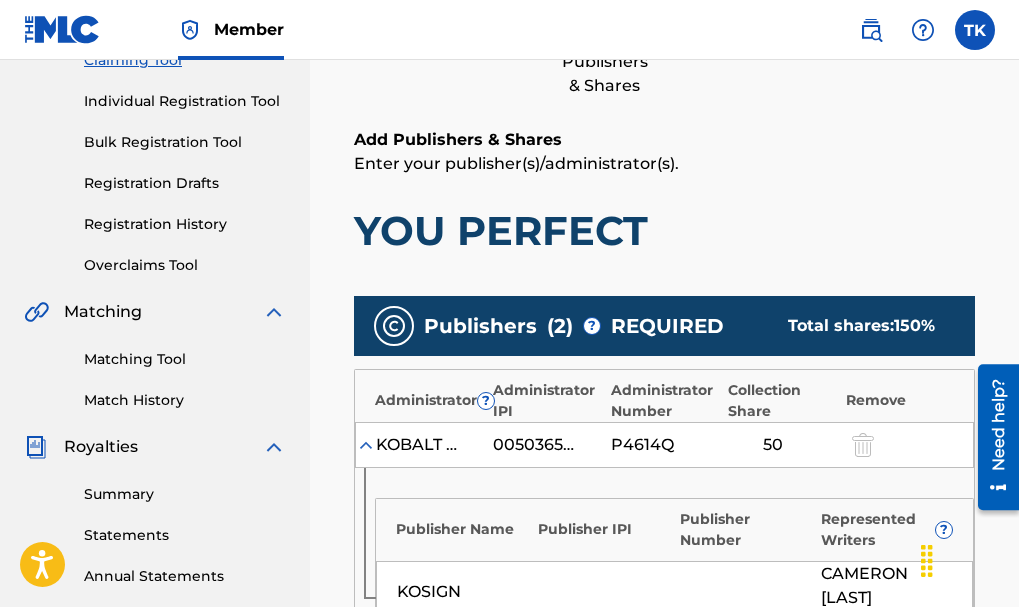 click on "Total shares:  150 %" at bounding box center (861, 326) 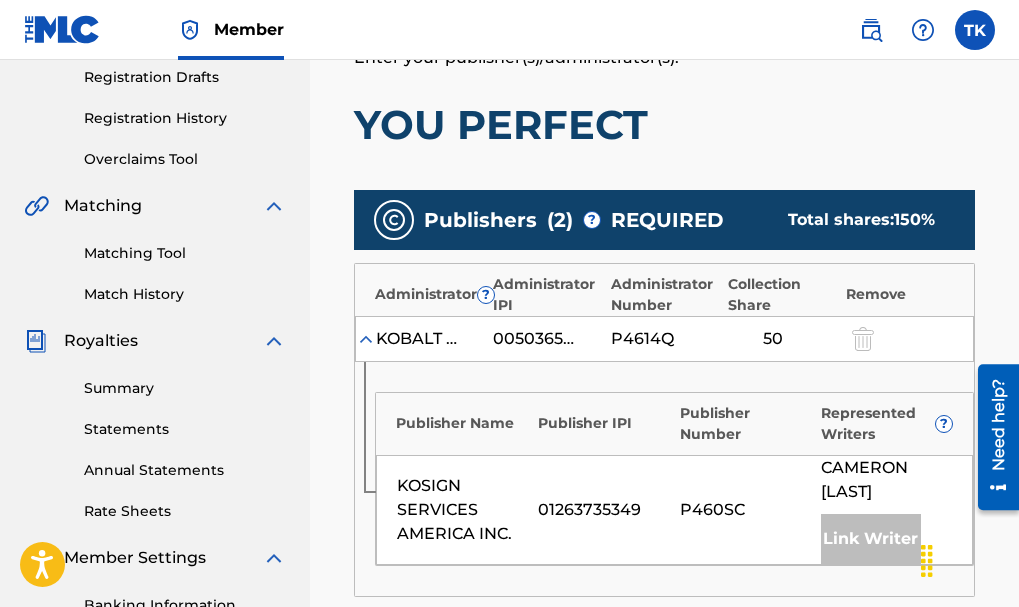 scroll, scrollTop: 0, scrollLeft: 0, axis: both 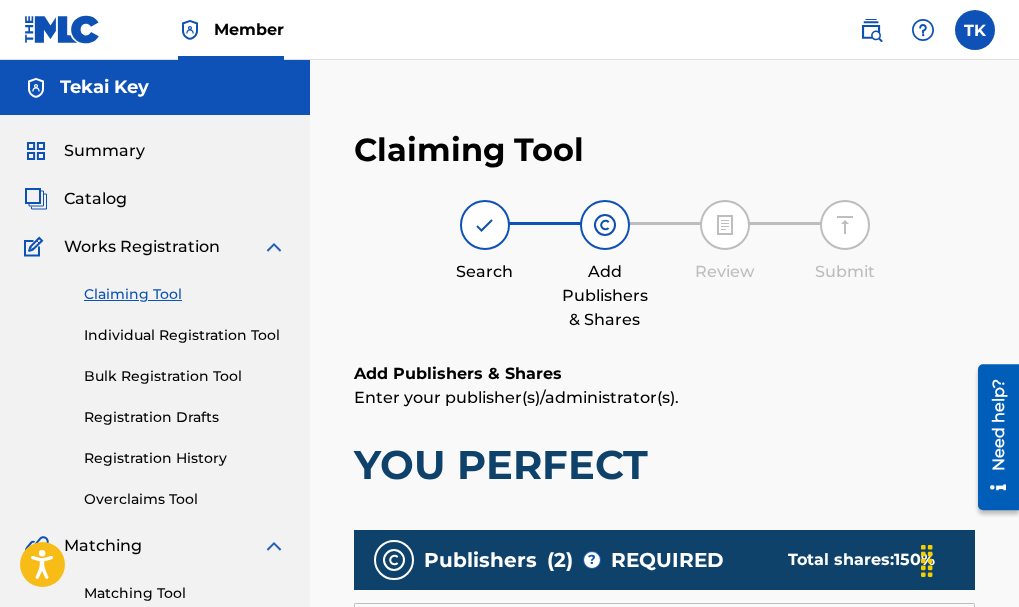 click on "Summary" at bounding box center [155, 151] 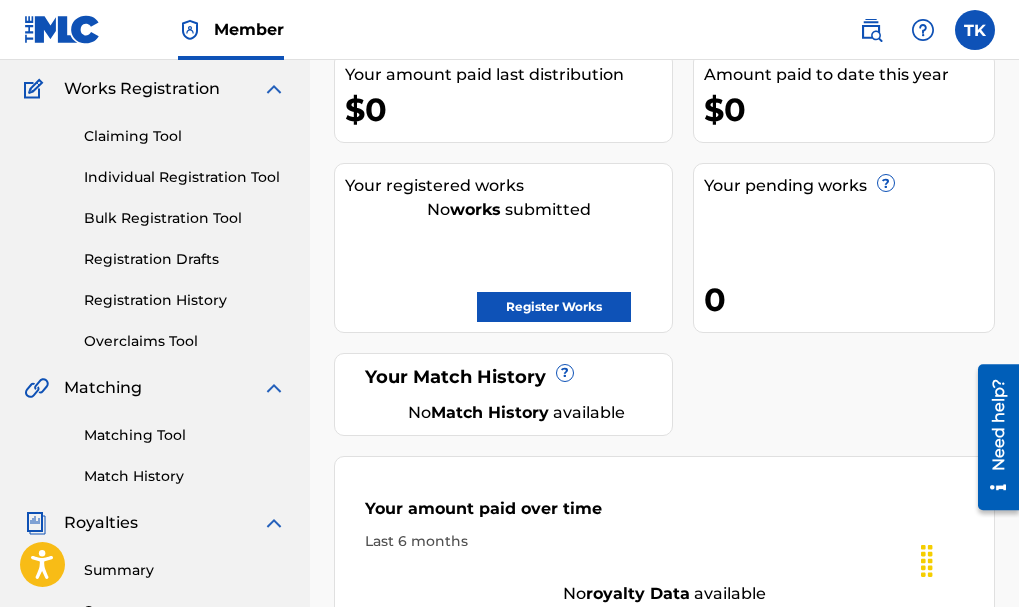 scroll, scrollTop: 0, scrollLeft: 0, axis: both 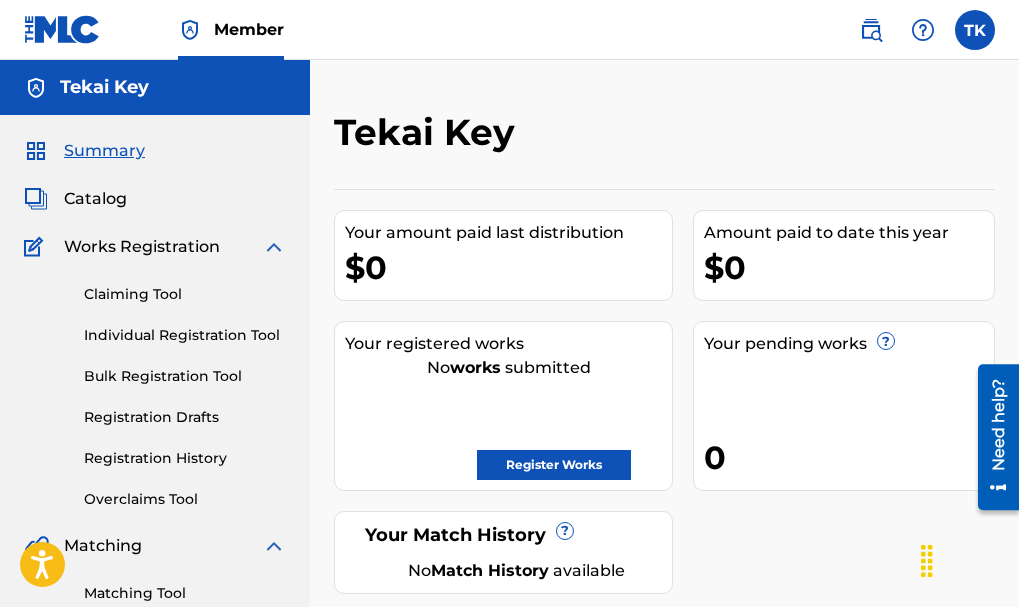 click on "Claiming Tool" at bounding box center [185, 294] 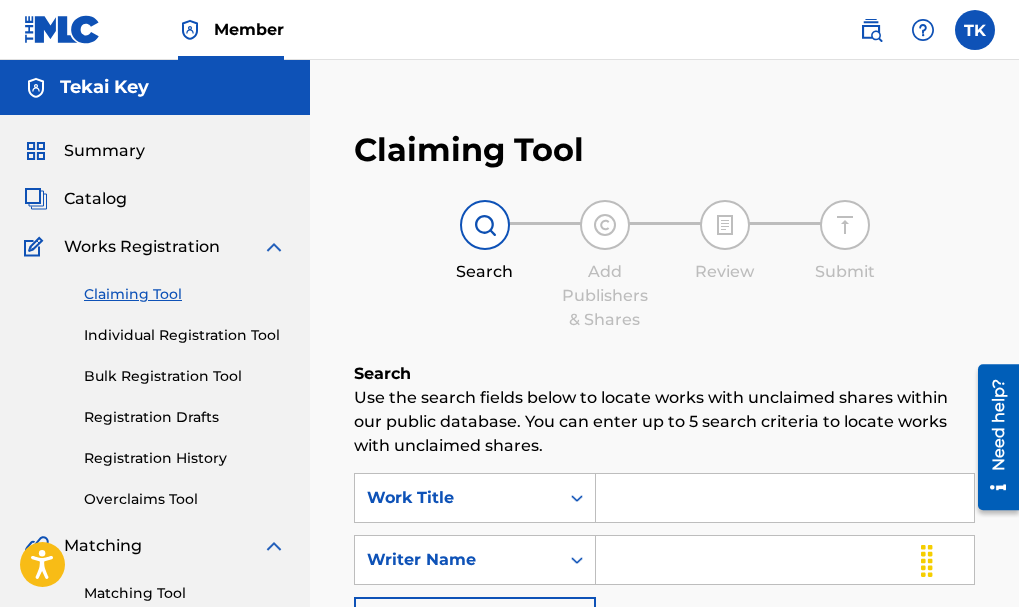 click on "Search" at bounding box center (485, 272) 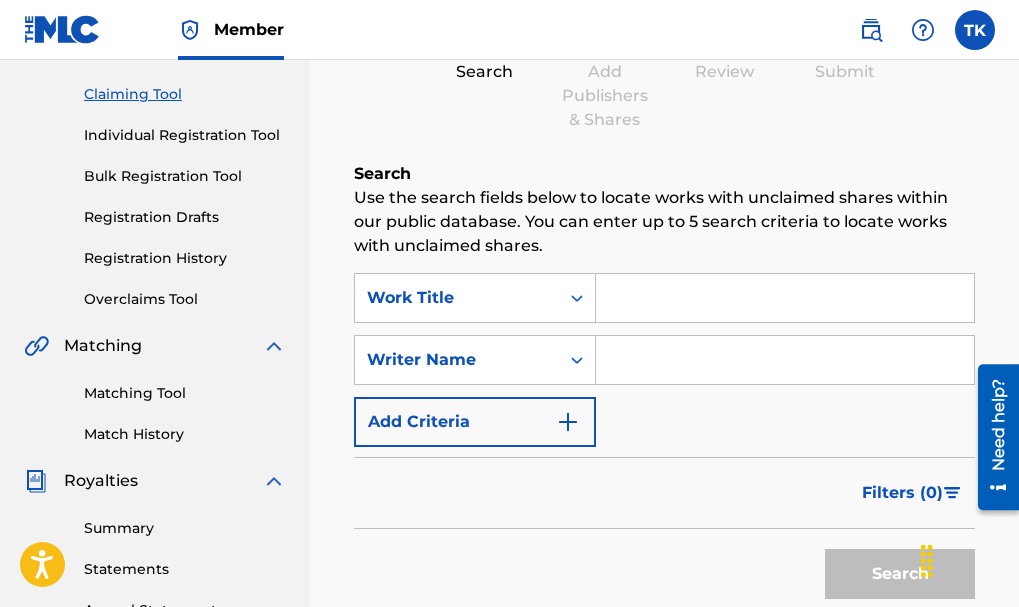 scroll, scrollTop: 211, scrollLeft: 0, axis: vertical 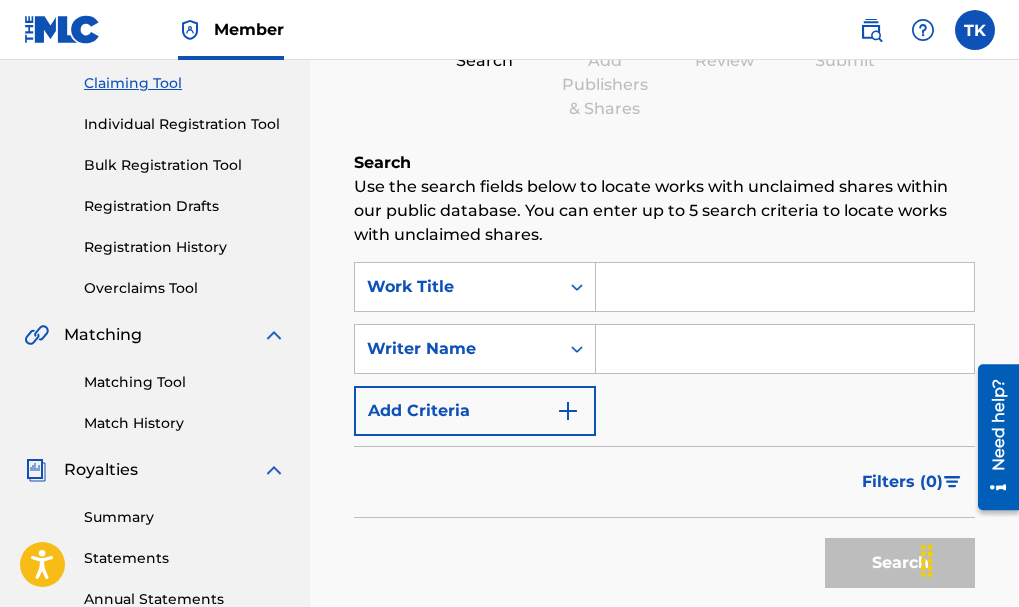 click on "SearchWithCriteria8e5070a1-a26c-404c-bf00-12e0e34dabe0 Work Title SearchWithCriteriae6c7f8ad-53ac-439e-b359-a267ca2ce96c Writer Name Add Criteria" at bounding box center [664, 349] 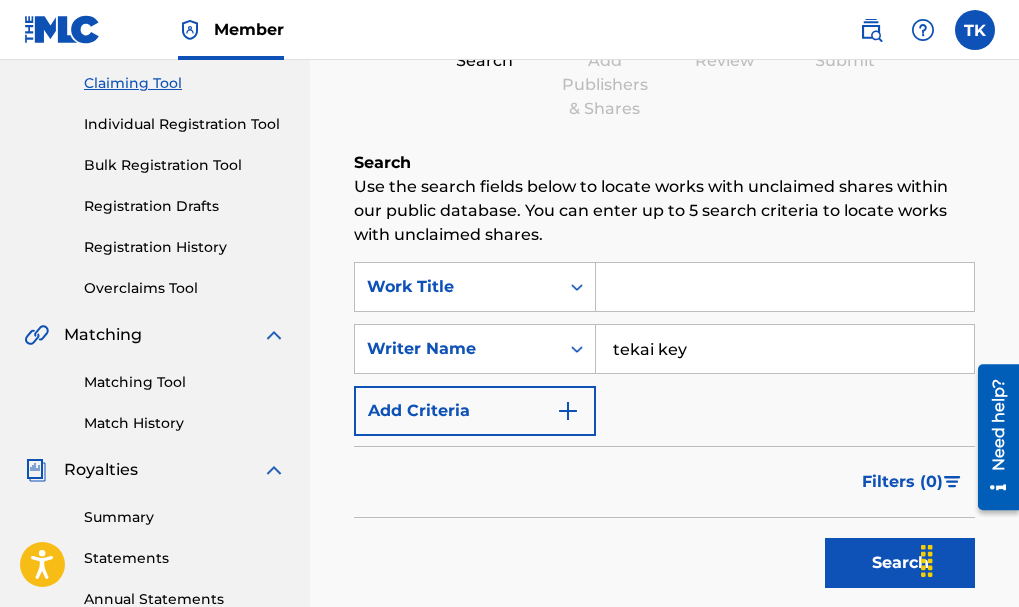 click on "Search" at bounding box center (900, 563) 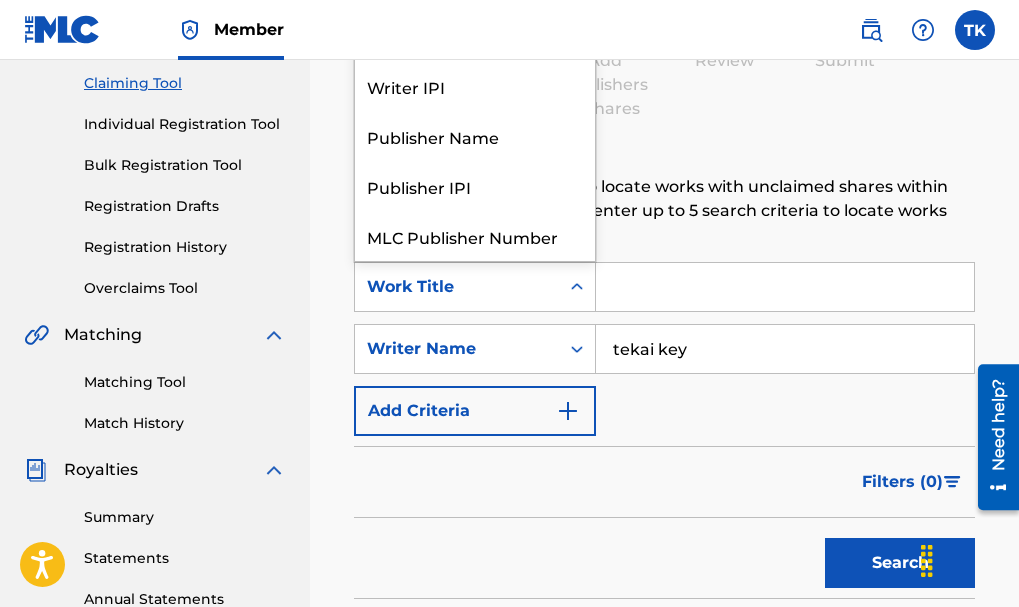 click at bounding box center (577, 287) 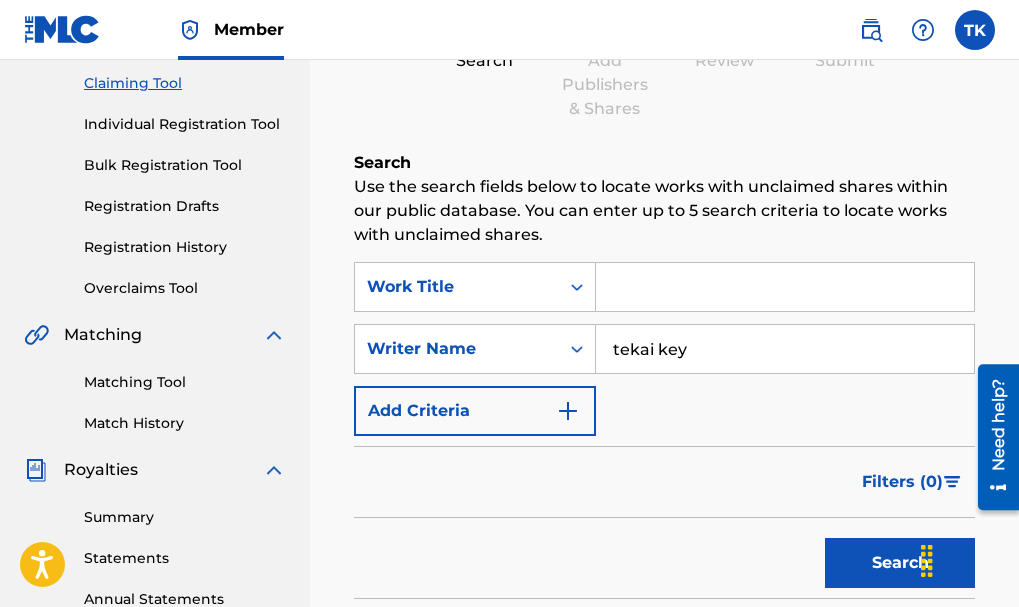 click on "Add Criteria" at bounding box center (475, 411) 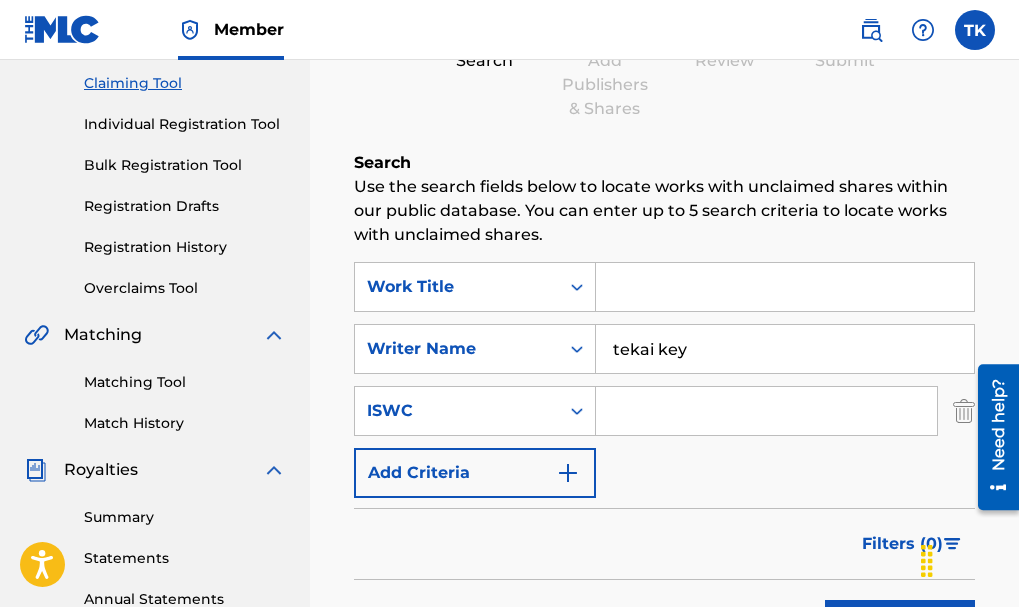 click on "Add Criteria" at bounding box center (475, 473) 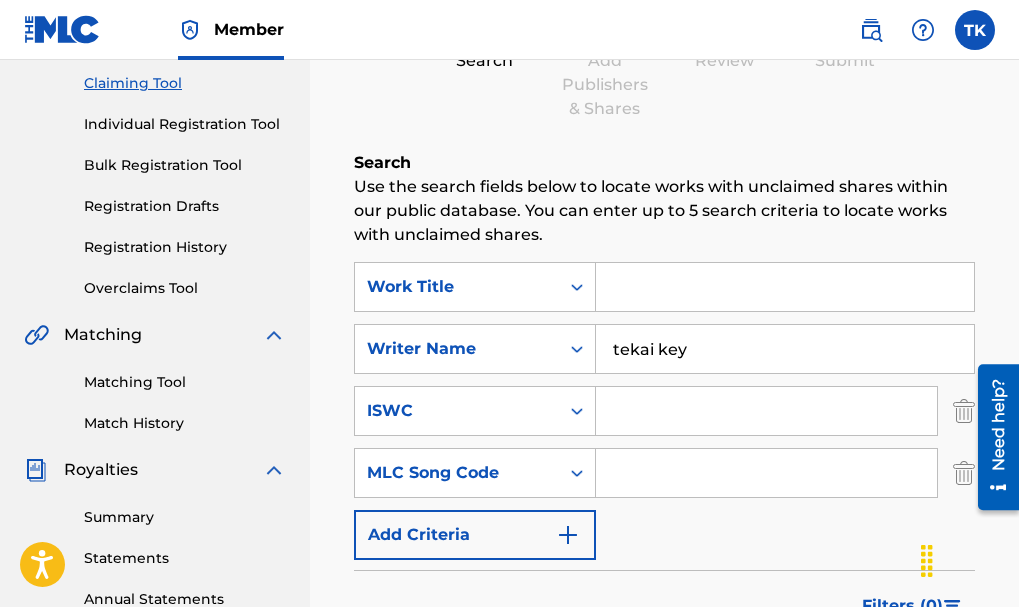 click on "Add Criteria" at bounding box center [475, 535] 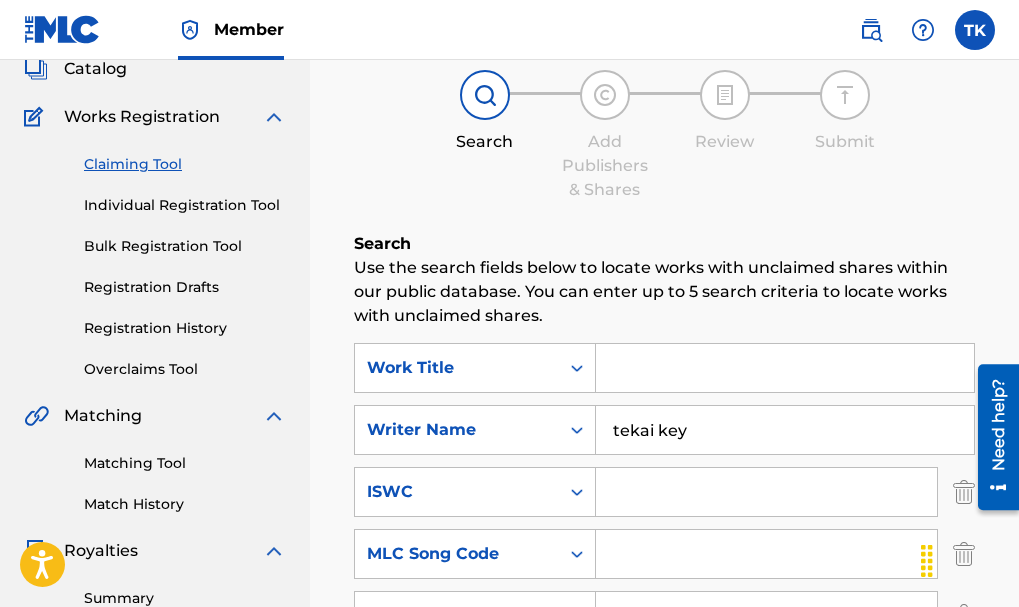scroll, scrollTop: 0, scrollLeft: 0, axis: both 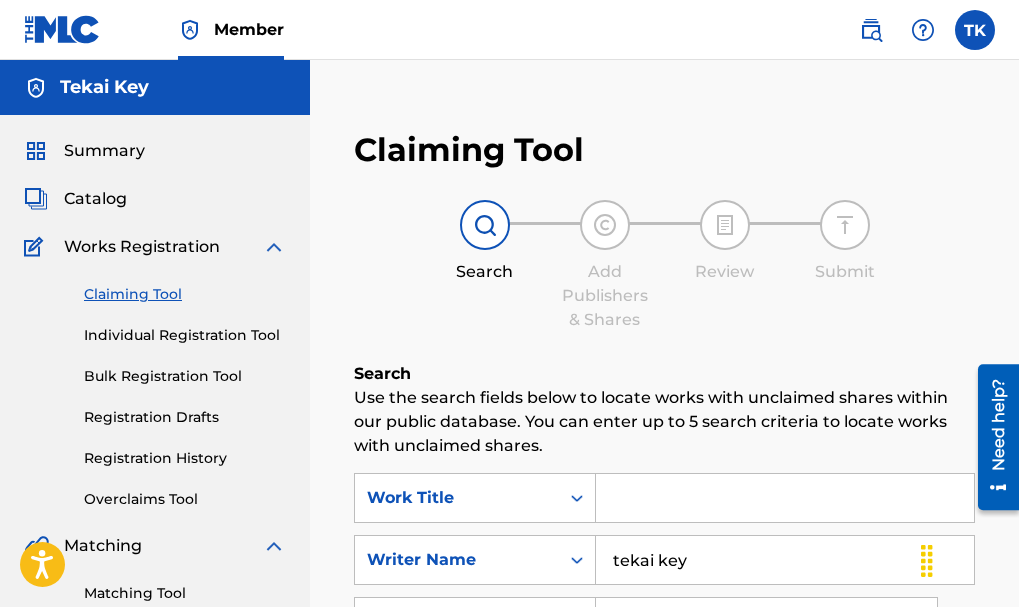 click on "Search Add Publishers & Shares Review Submit" at bounding box center [664, 266] 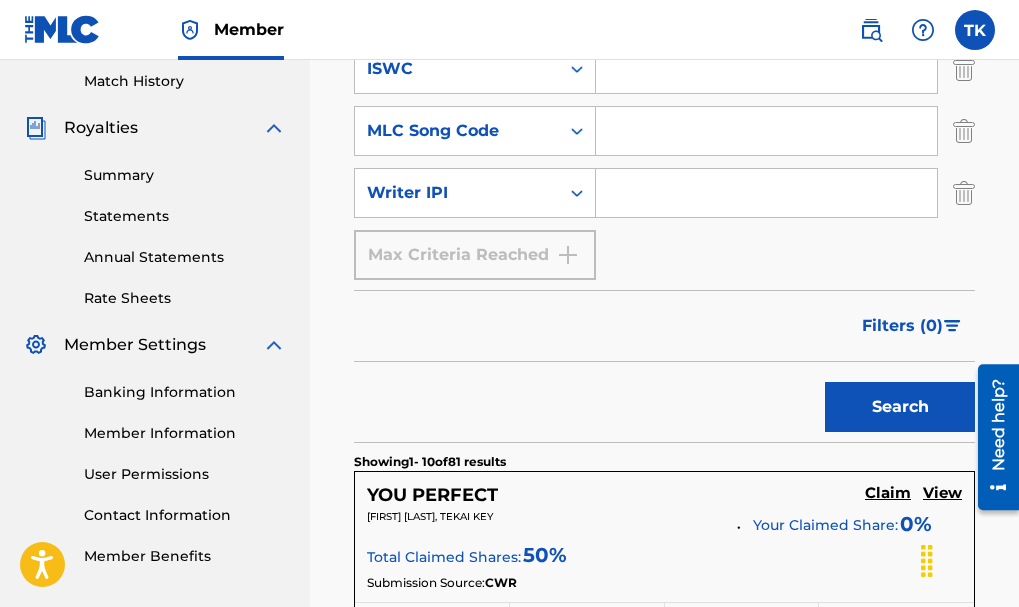 scroll, scrollTop: 554, scrollLeft: 0, axis: vertical 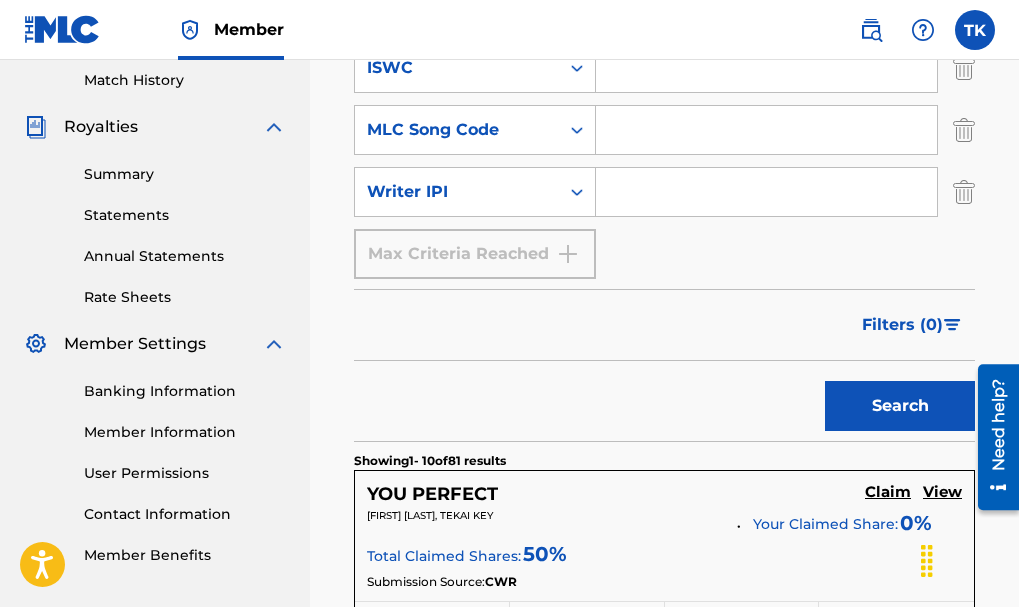 click on "Search" at bounding box center [900, 406] 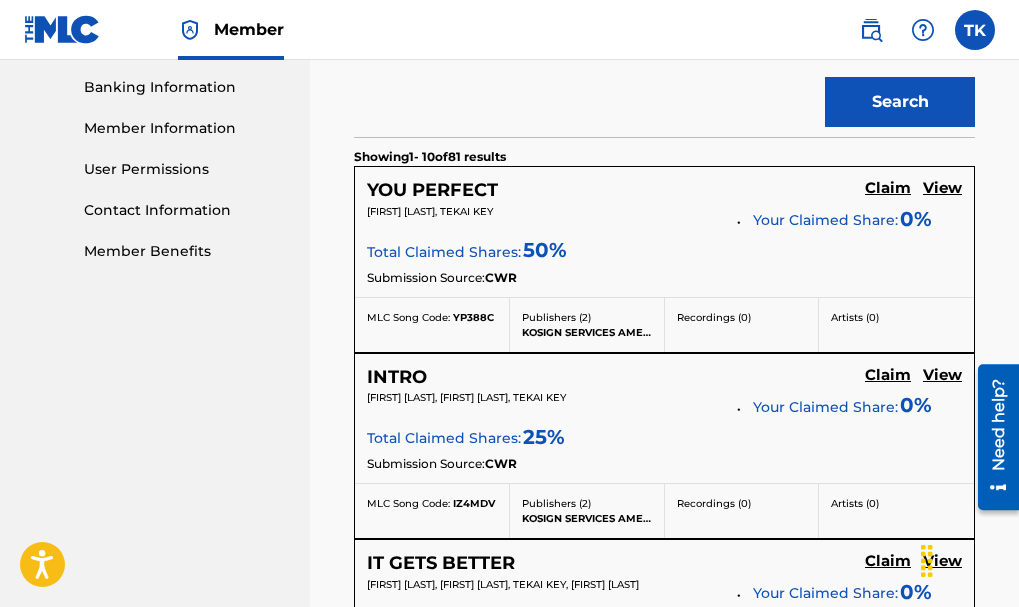 scroll, scrollTop: 857, scrollLeft: 0, axis: vertical 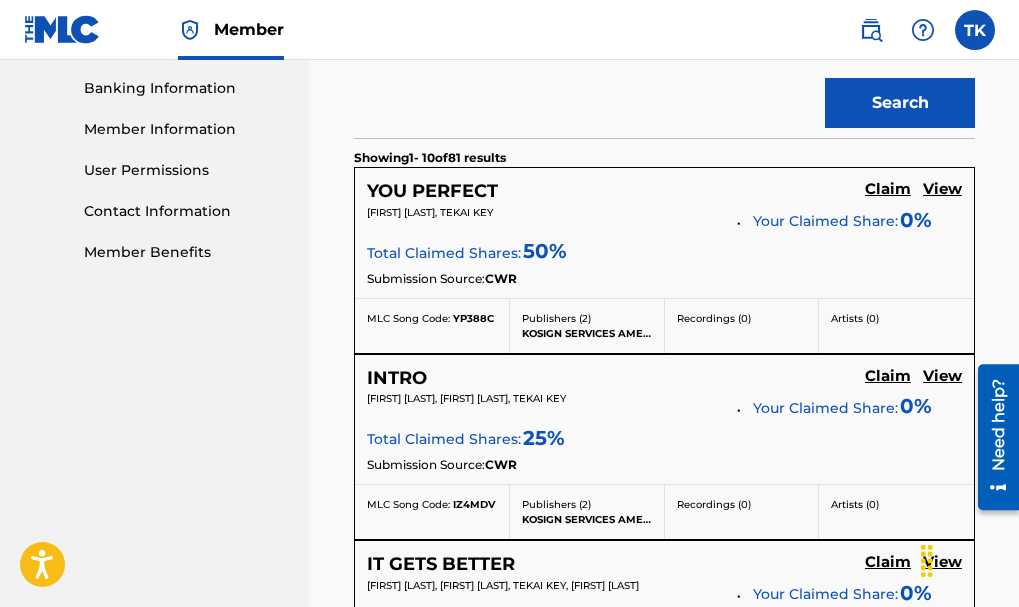 click on "View" at bounding box center (942, 189) 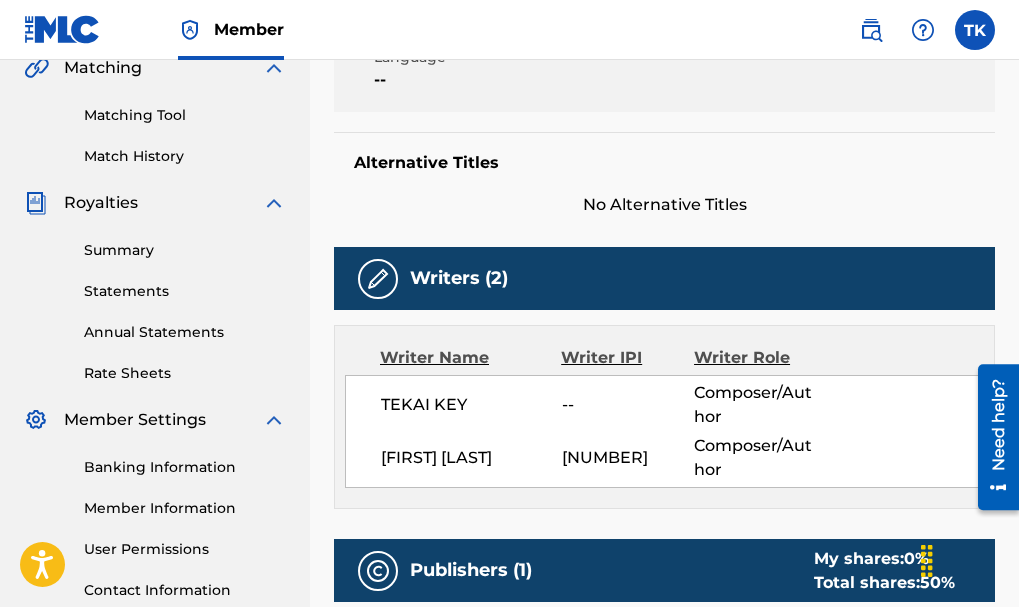 scroll, scrollTop: 330, scrollLeft: 0, axis: vertical 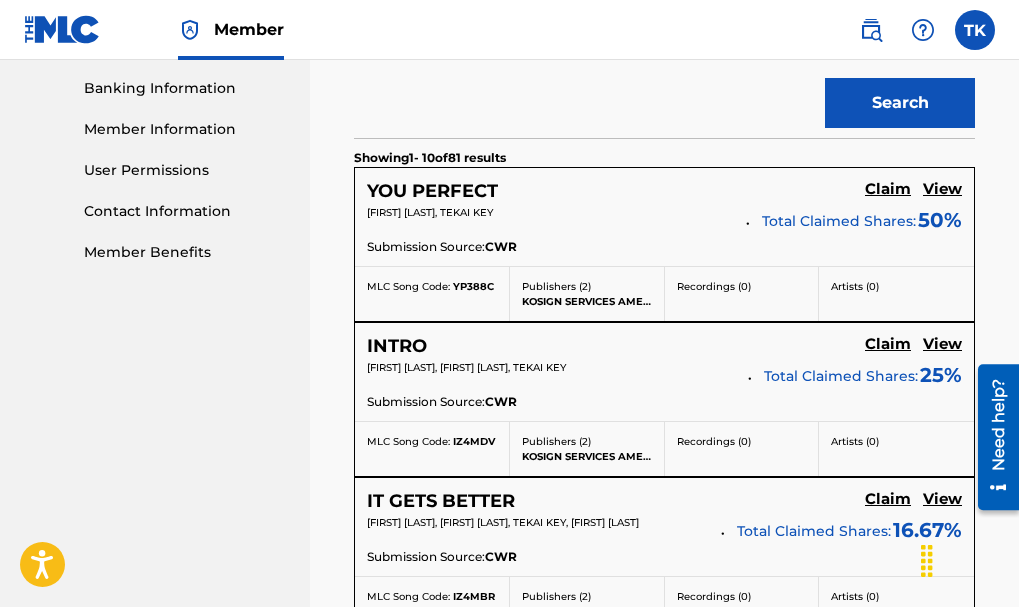 click on "Claim" at bounding box center [888, 189] 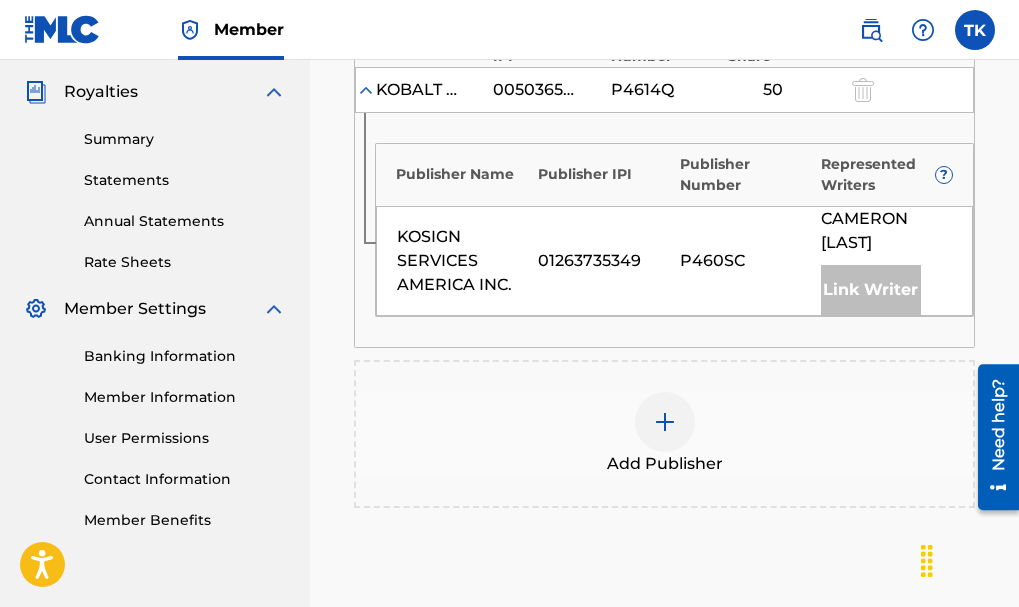 scroll, scrollTop: 590, scrollLeft: 0, axis: vertical 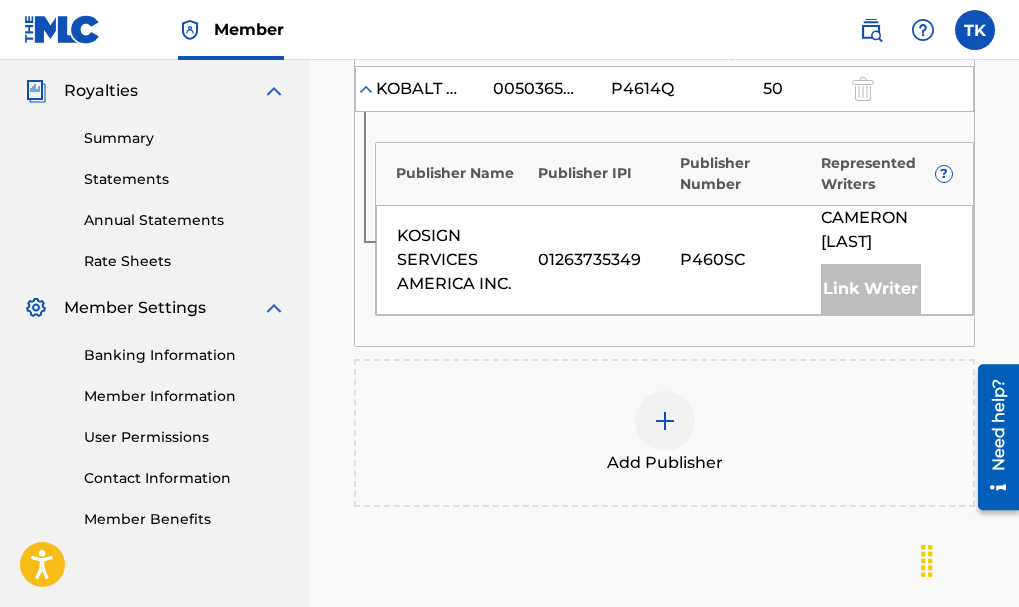 click at bounding box center (665, 421) 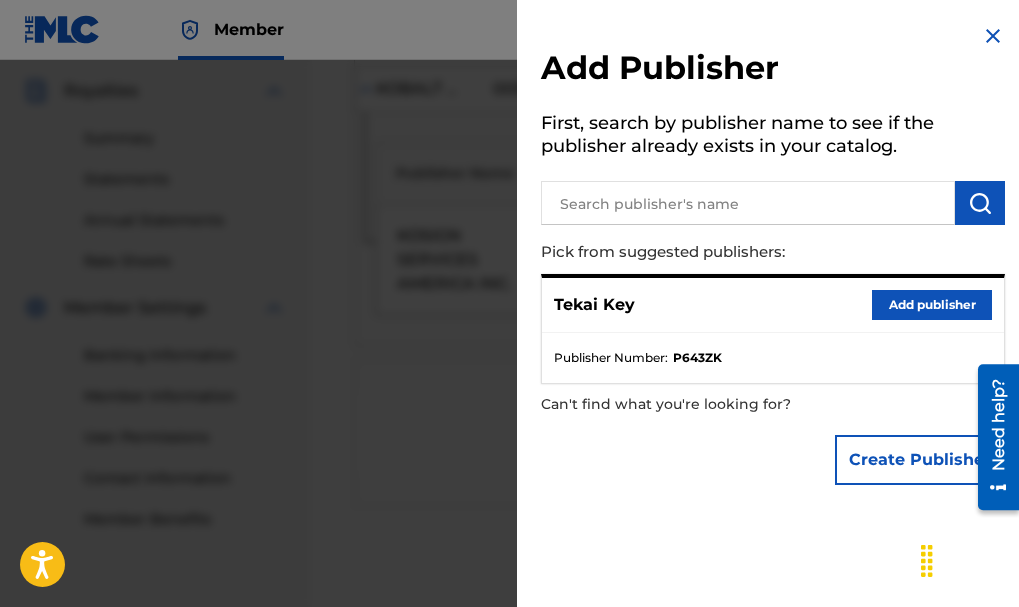 click on "Add publisher" at bounding box center [932, 305] 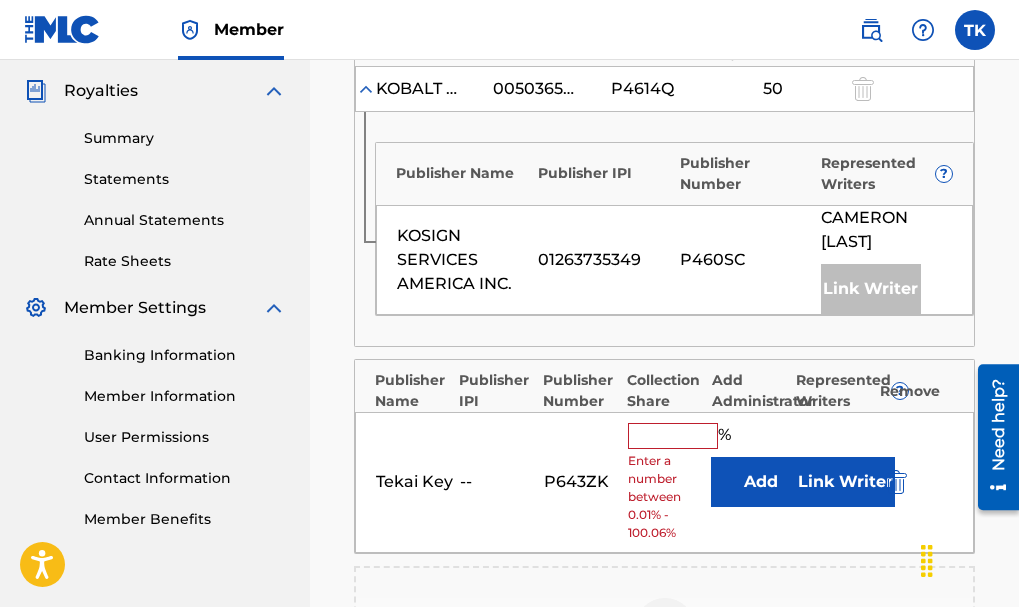 click on "Tekai Key -- P643ZK % Enter a number between 0.01% - 100.06% Add Link Writer" at bounding box center [664, 482] 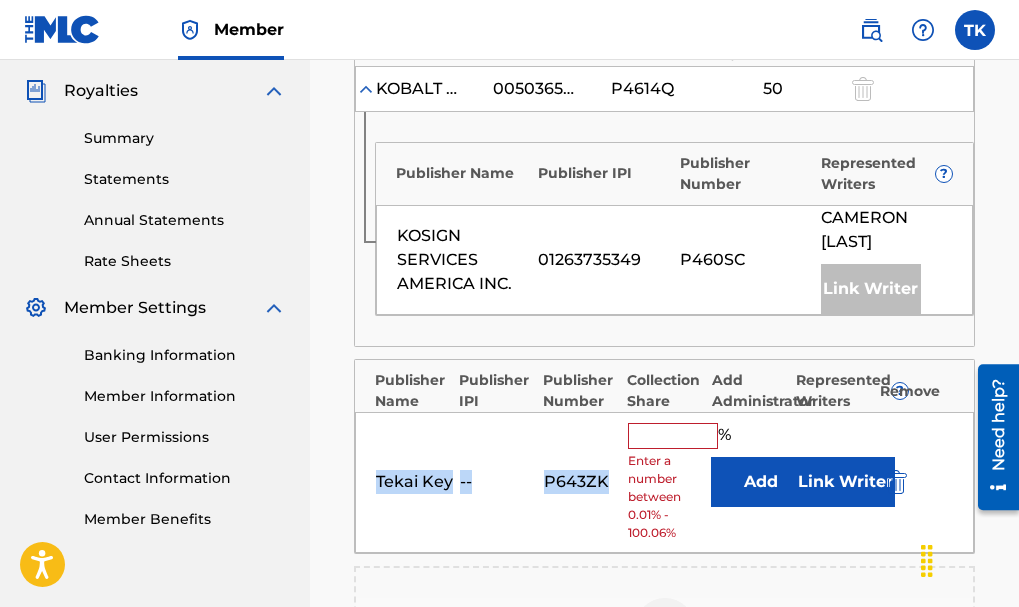 click on "Tekai Key -- P643ZK % Enter a number between 0.01% - 100.06% Add Link Writer" at bounding box center (664, 482) 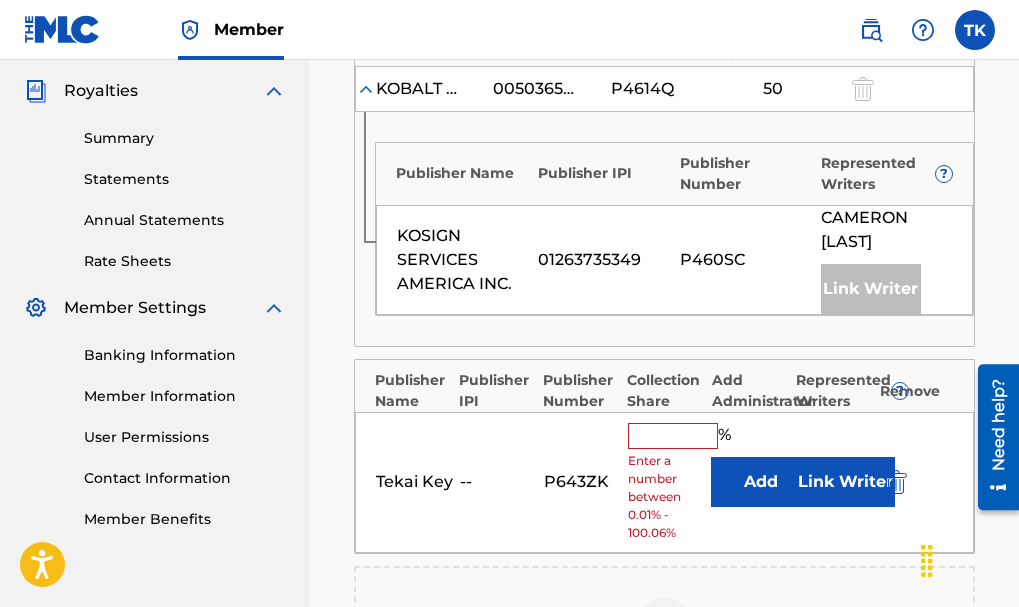 type on "100" 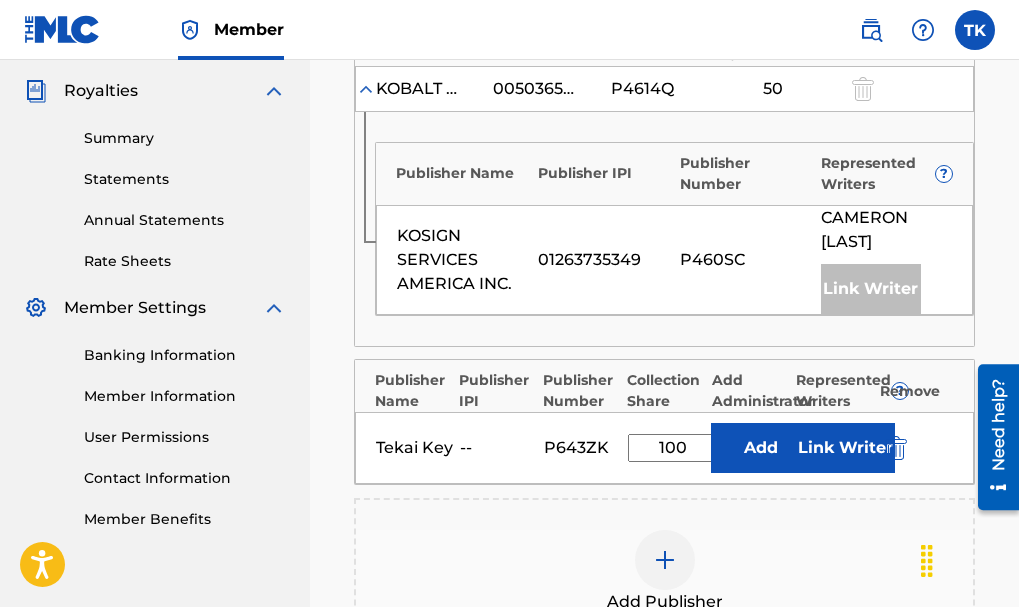 click on "Add Publisher" at bounding box center (664, 572) 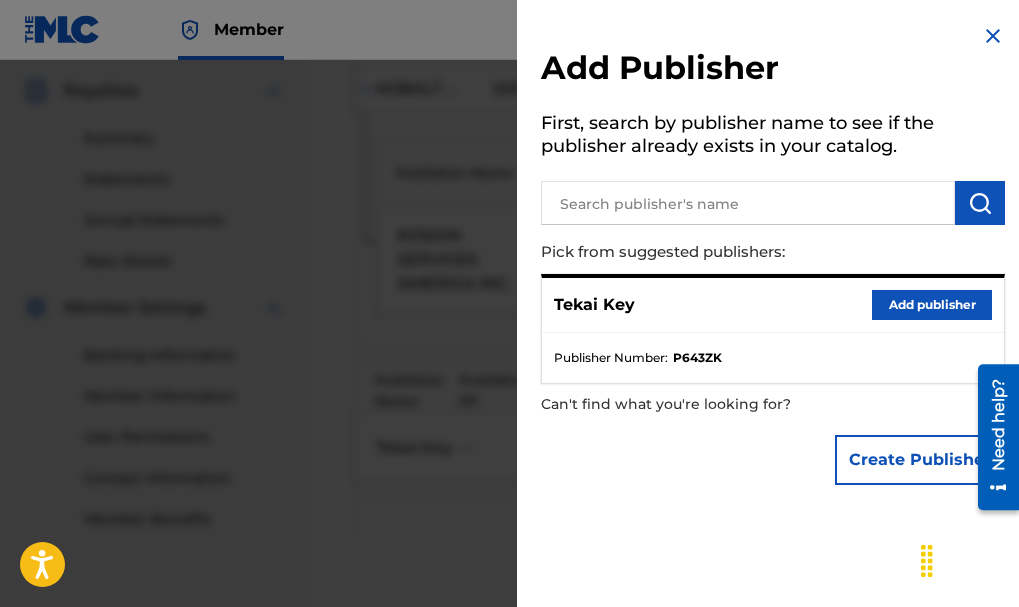 click at bounding box center [993, 36] 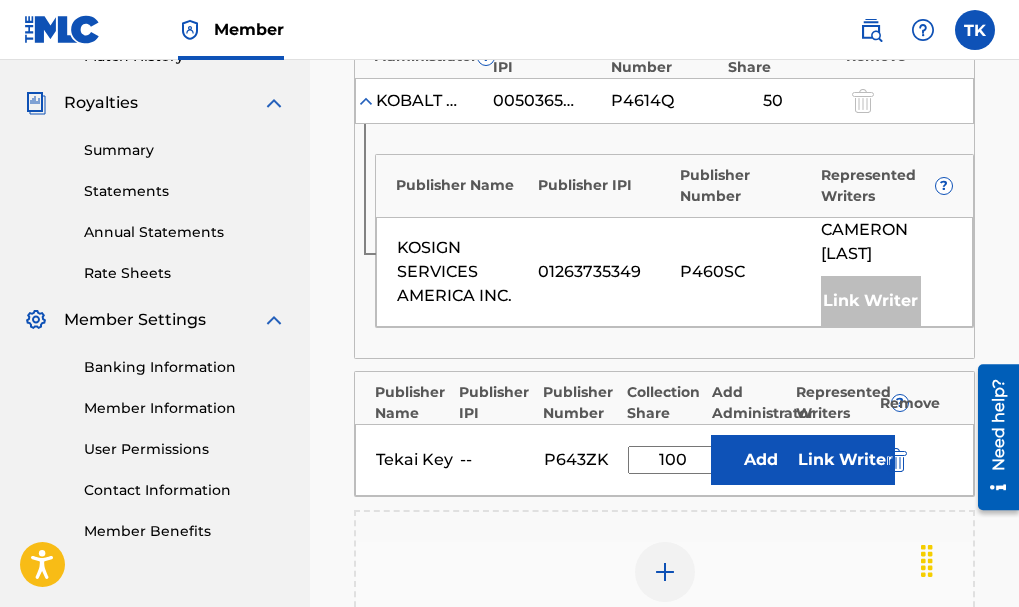 scroll, scrollTop: 579, scrollLeft: 0, axis: vertical 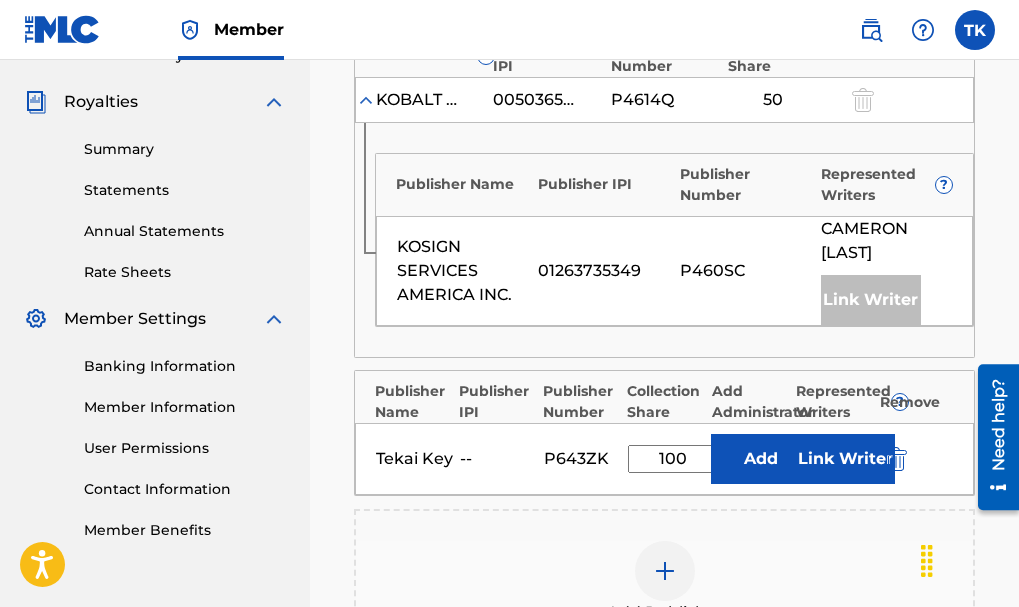 drag, startPoint x: 769, startPoint y: 312, endPoint x: 730, endPoint y: 352, distance: 55.86591 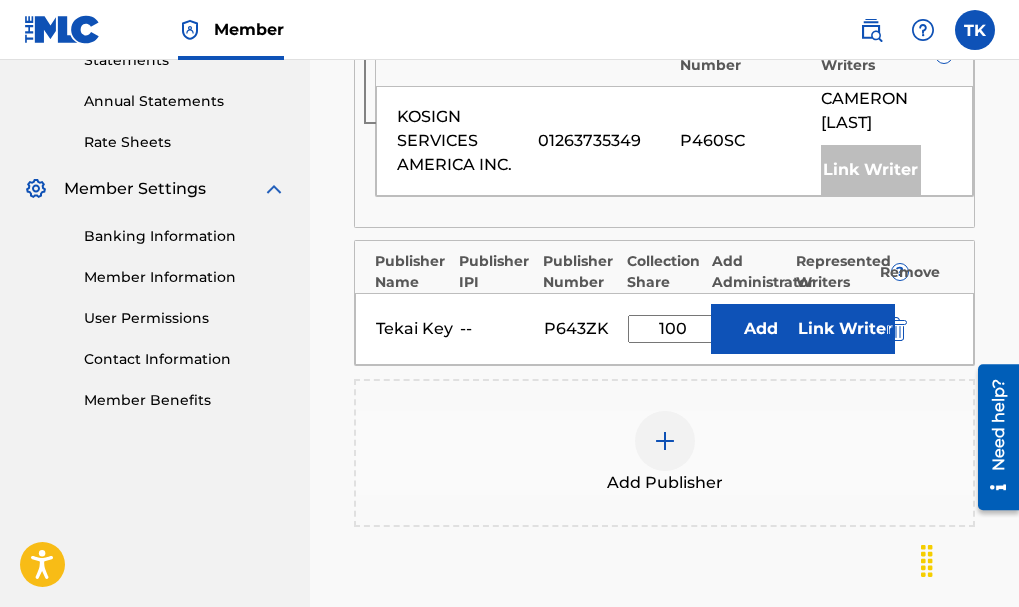 scroll, scrollTop: 708, scrollLeft: 0, axis: vertical 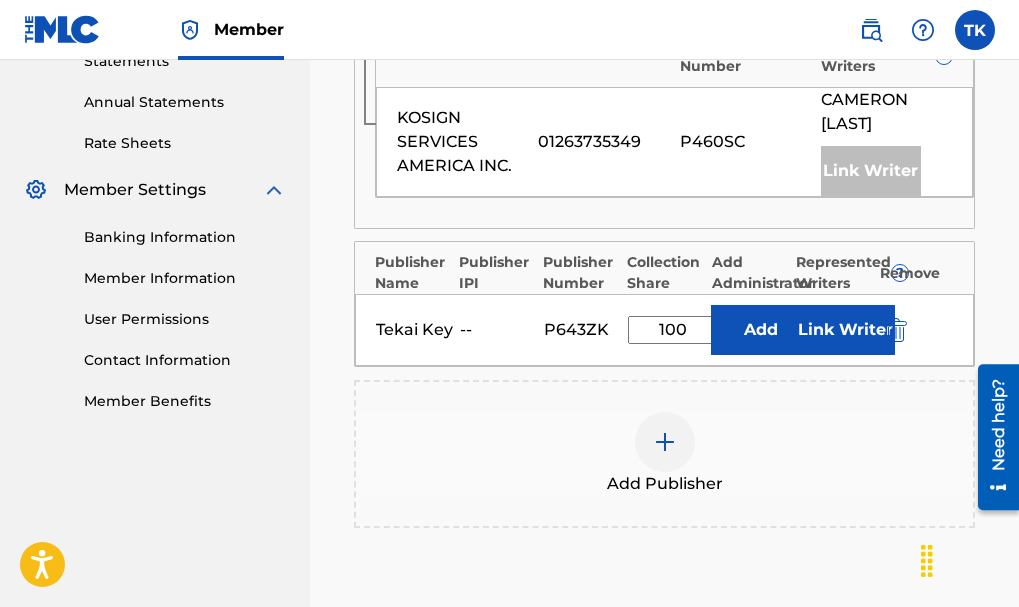 click on "100" at bounding box center (673, 330) 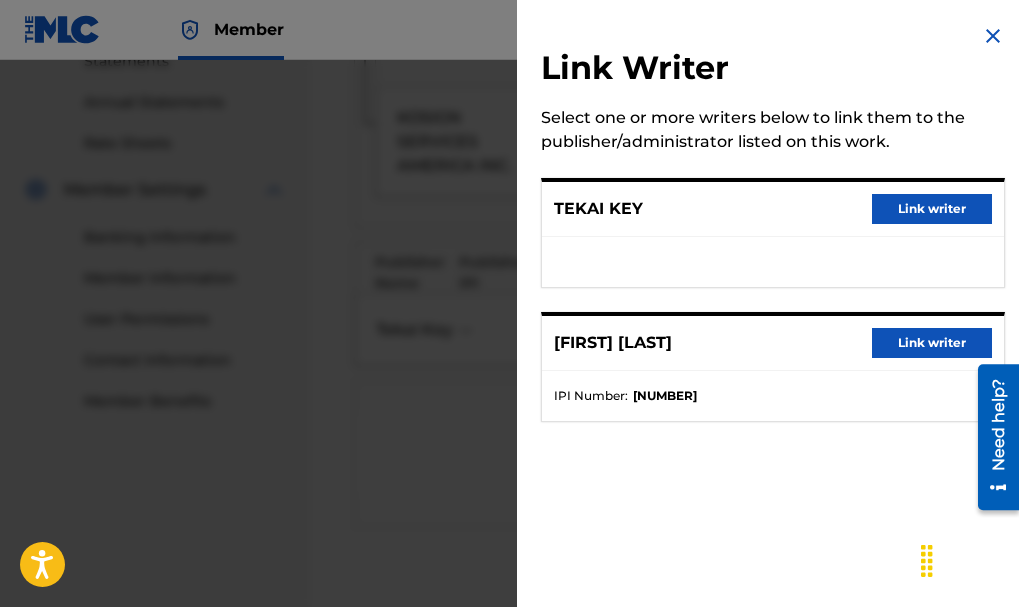 click on "Link writer" at bounding box center (932, 209) 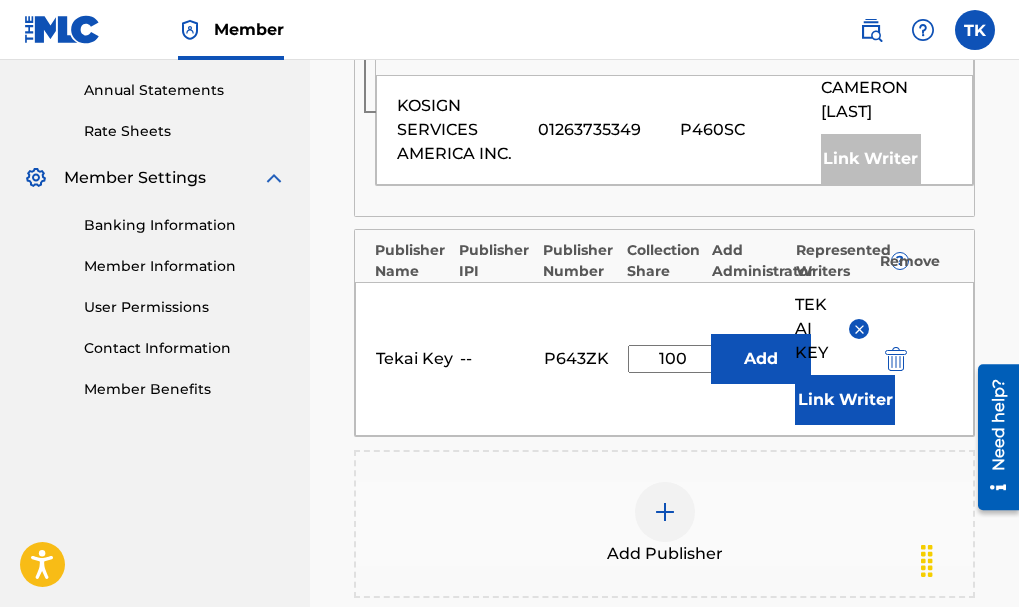 scroll, scrollTop: 722, scrollLeft: 0, axis: vertical 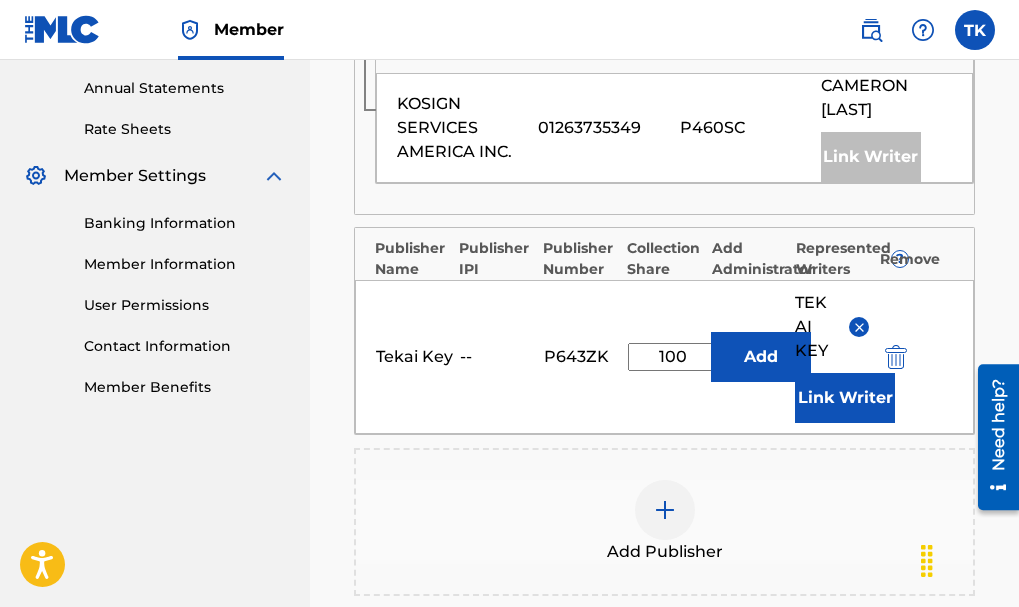 click on "100" at bounding box center (673, 357) 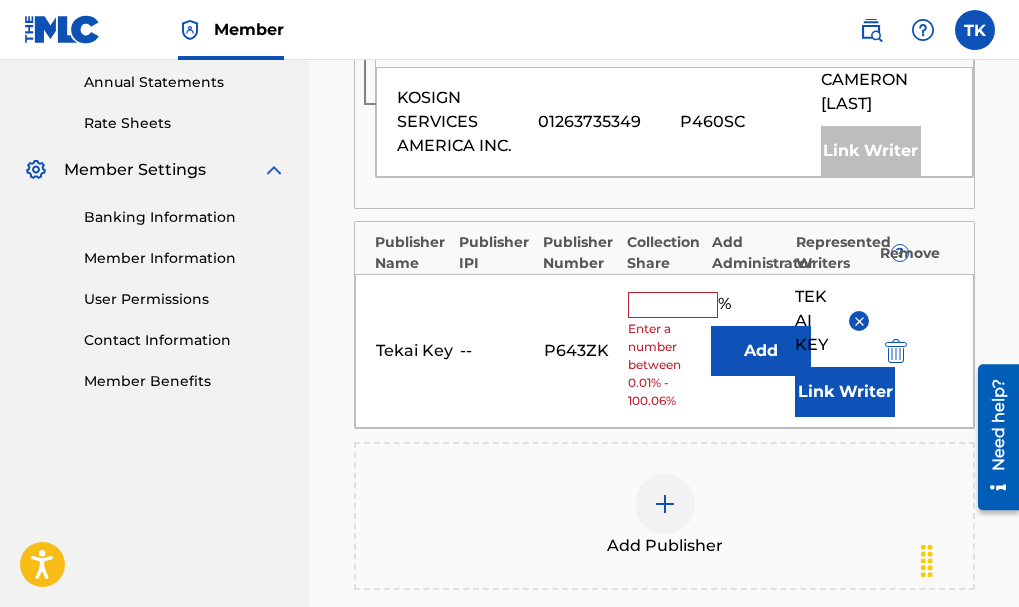 scroll, scrollTop: 729, scrollLeft: 0, axis: vertical 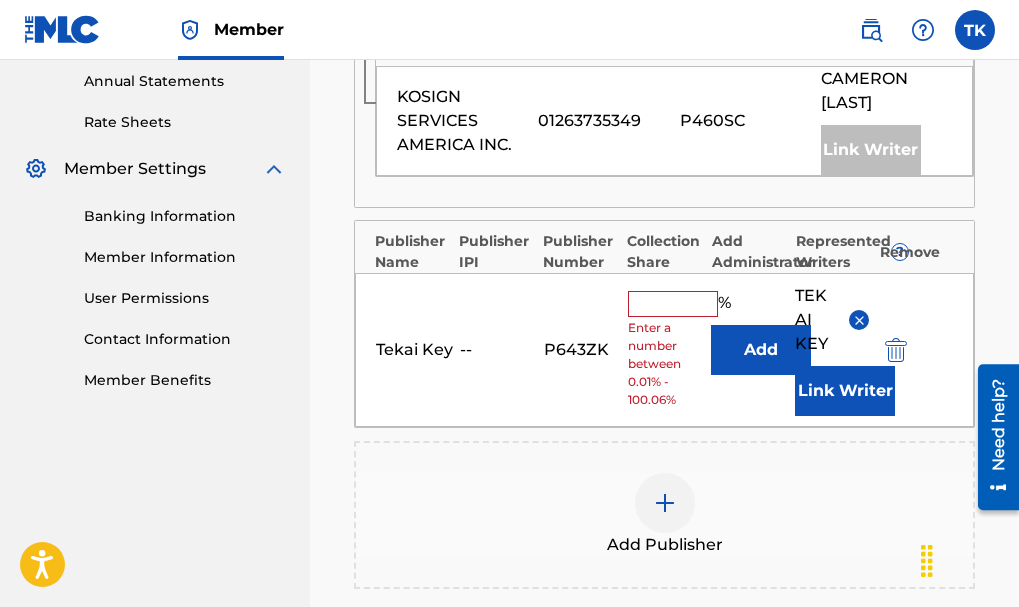click at bounding box center [673, 304] 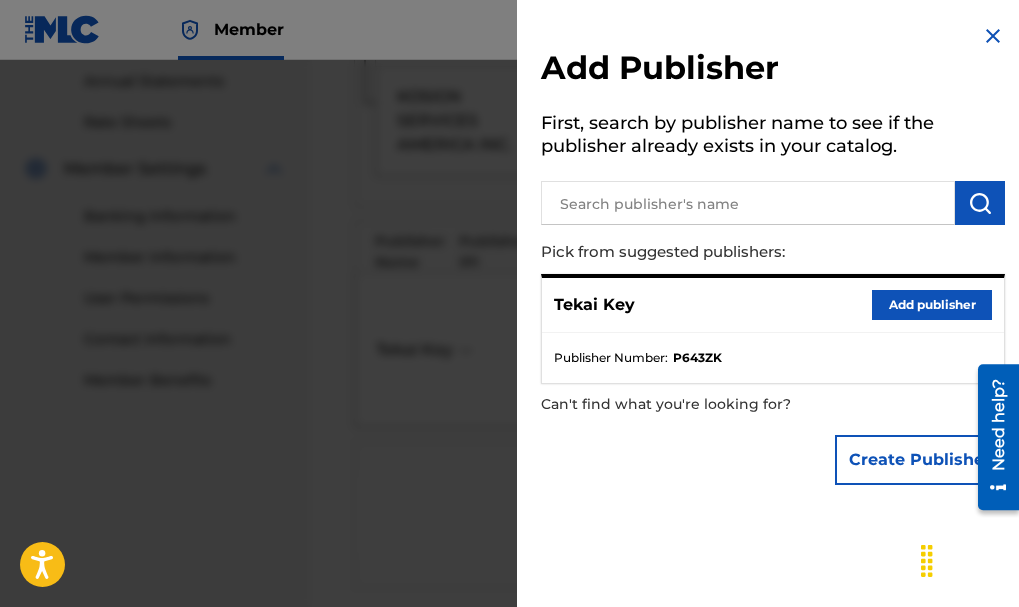 click on "Add Publisher First, search by publisher name to see if the publisher already exists in your catalog. Pick from suggested publishers: Tekai Key Add publisher Publisher Number : P643ZK Can't find what you're looking for? Create Publisher" at bounding box center (773, 259) 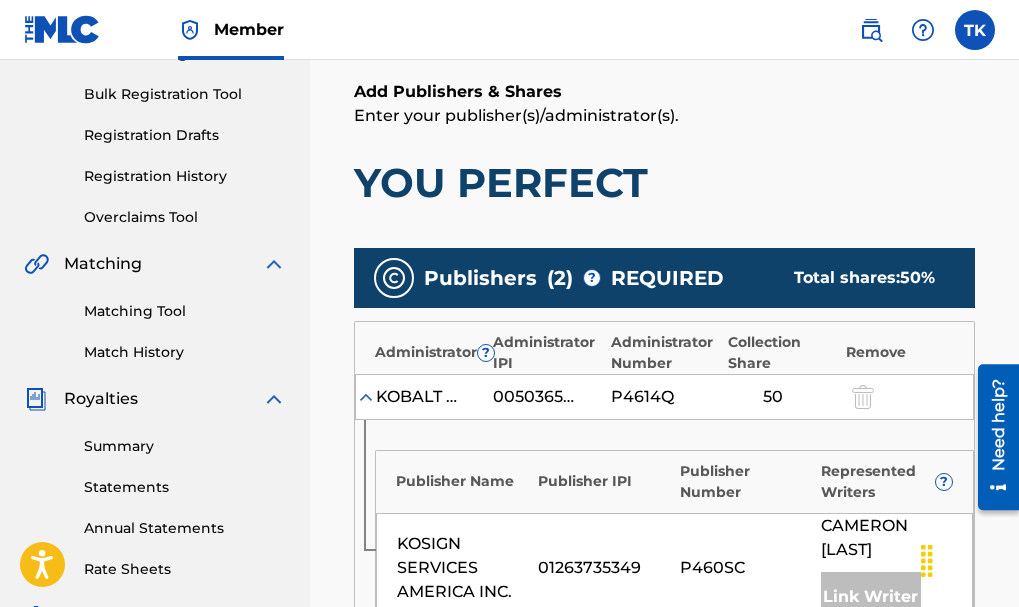 scroll, scrollTop: 0, scrollLeft: 0, axis: both 